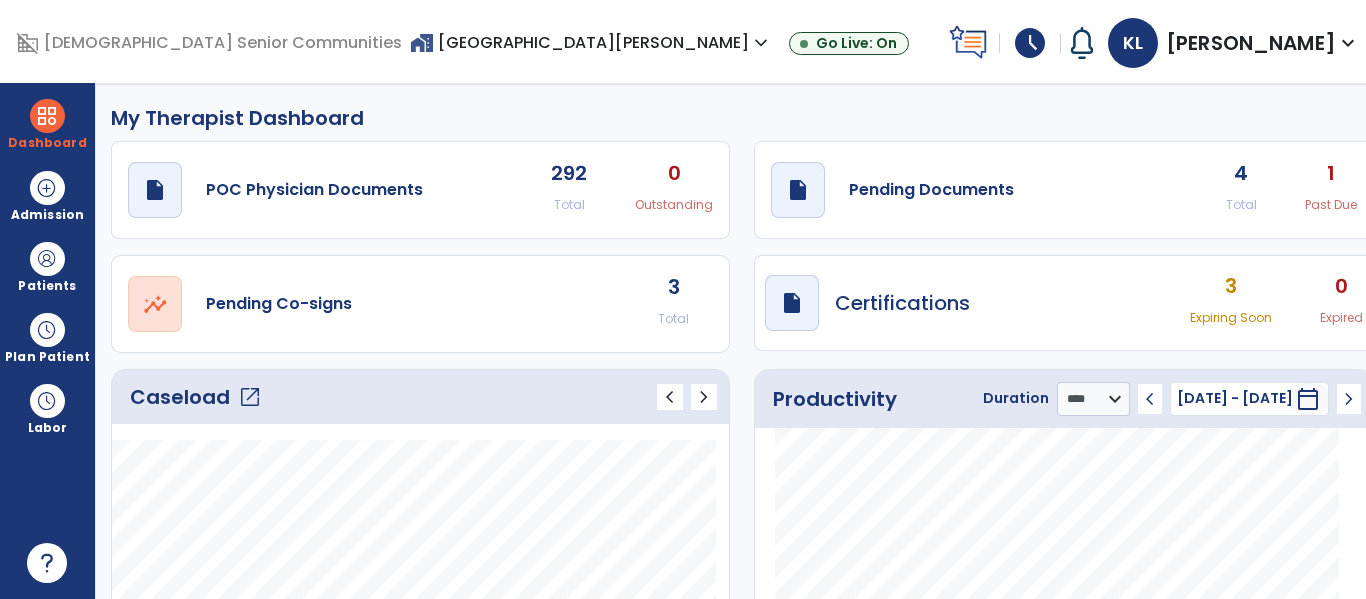 select on "****" 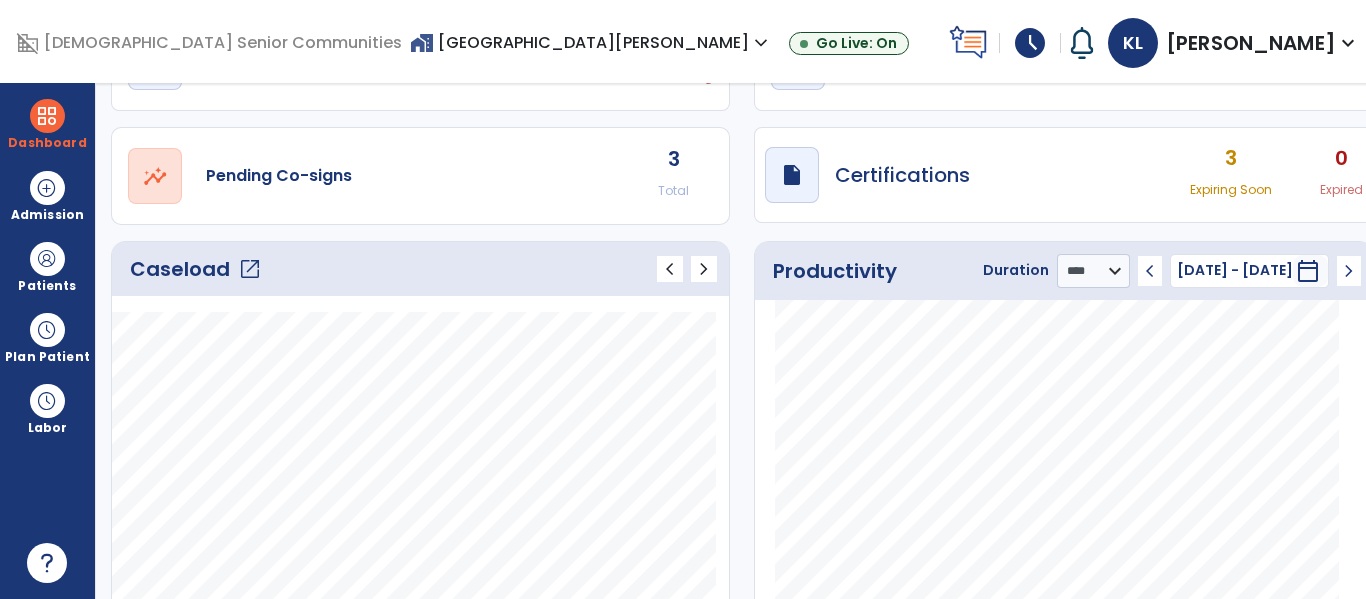 scroll, scrollTop: 51, scrollLeft: 0, axis: vertical 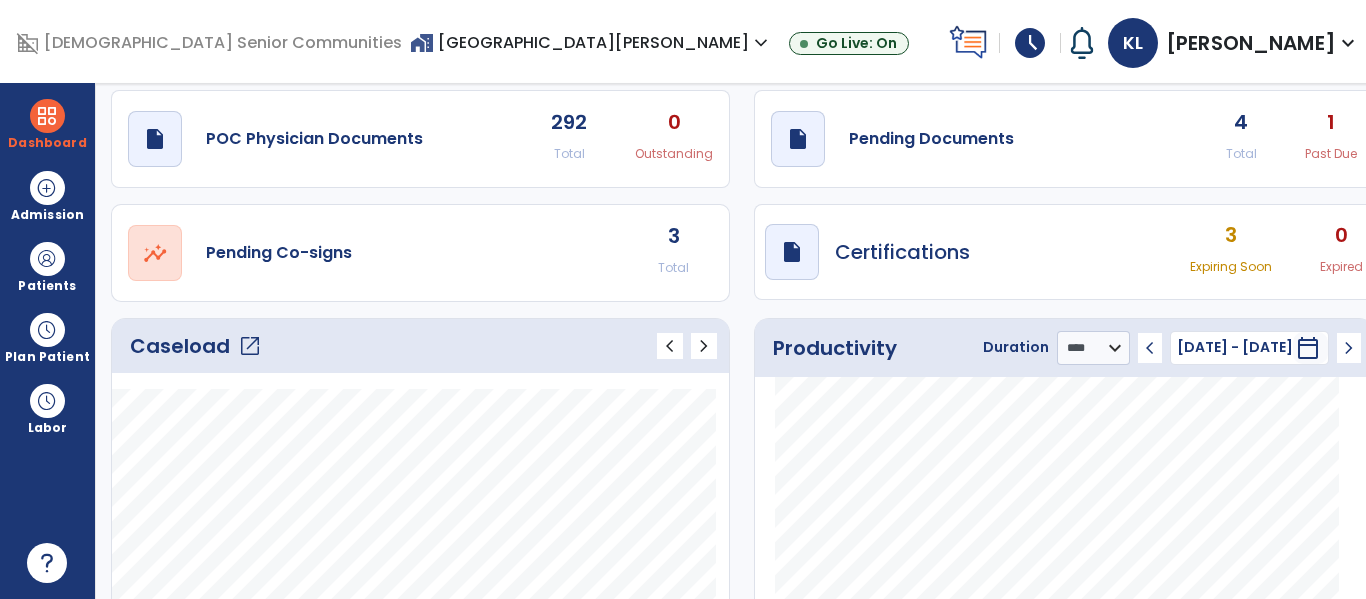 click on "open_in_new" 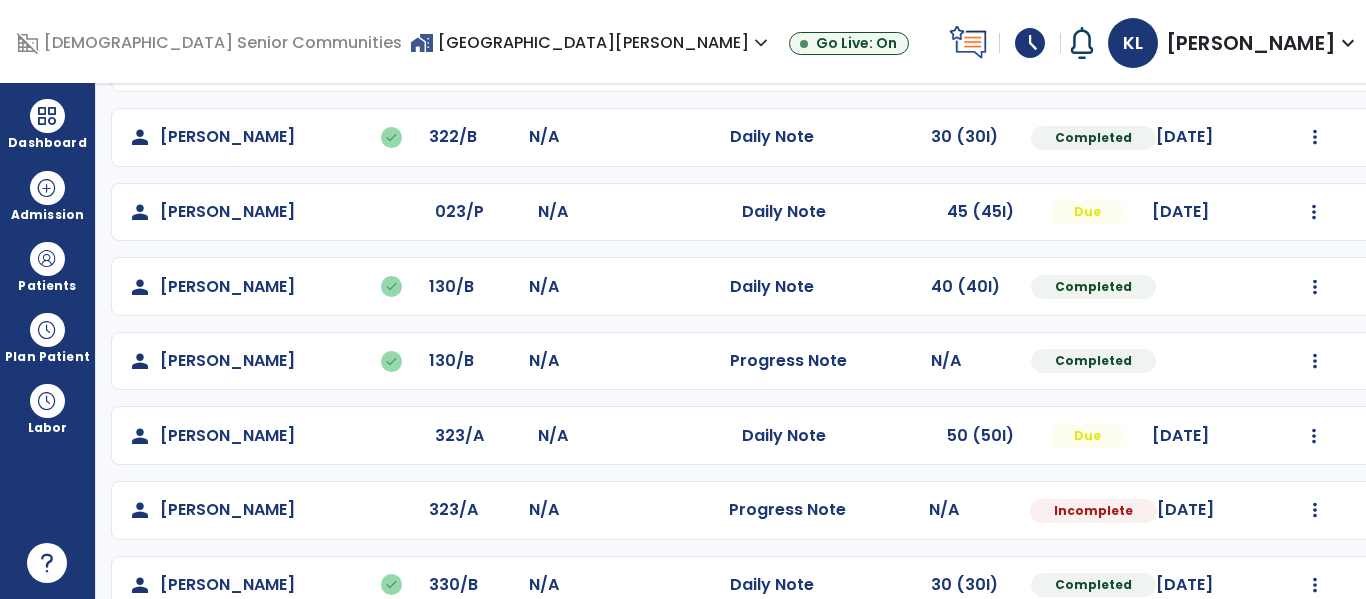 scroll, scrollTop: 600, scrollLeft: 0, axis: vertical 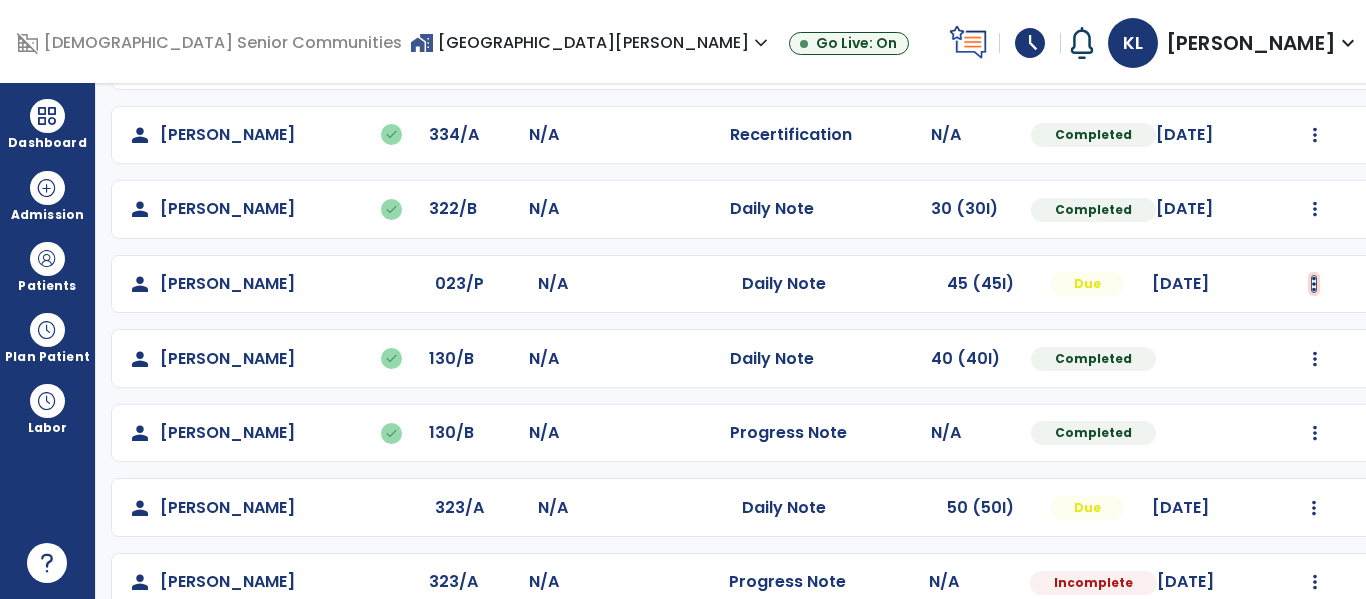 click at bounding box center [1315, -238] 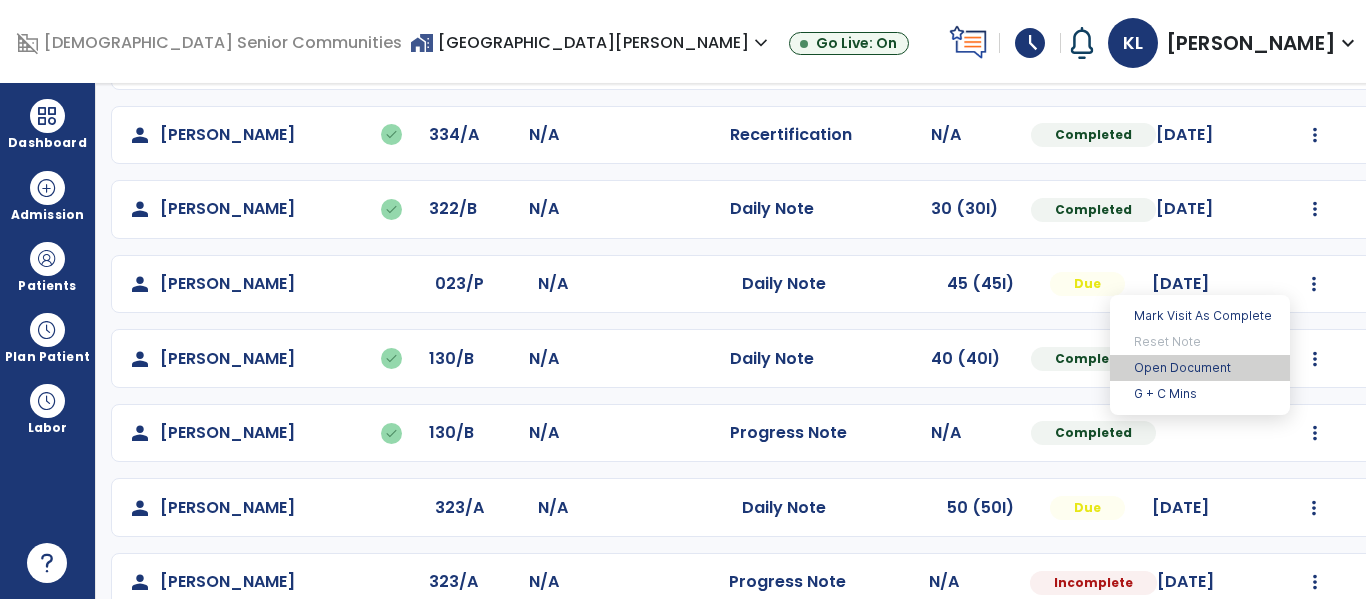 click on "Open Document" at bounding box center (1200, 368) 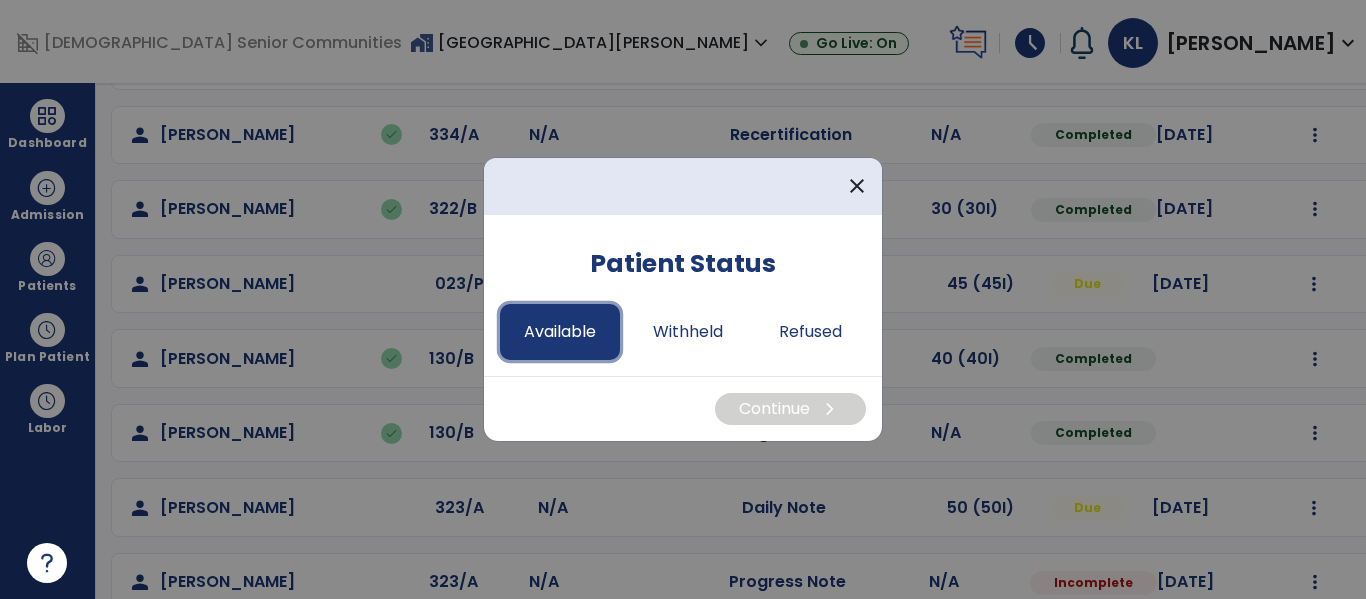 click on "Available" at bounding box center [560, 332] 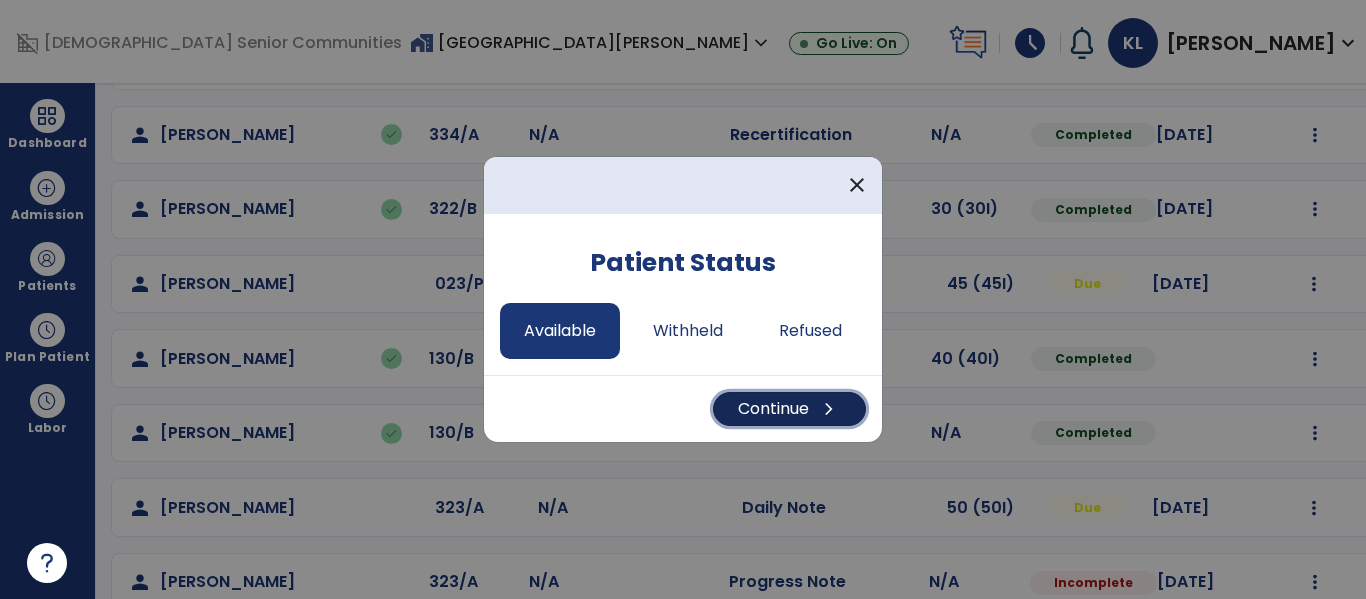 click on "Continue   chevron_right" at bounding box center [789, 409] 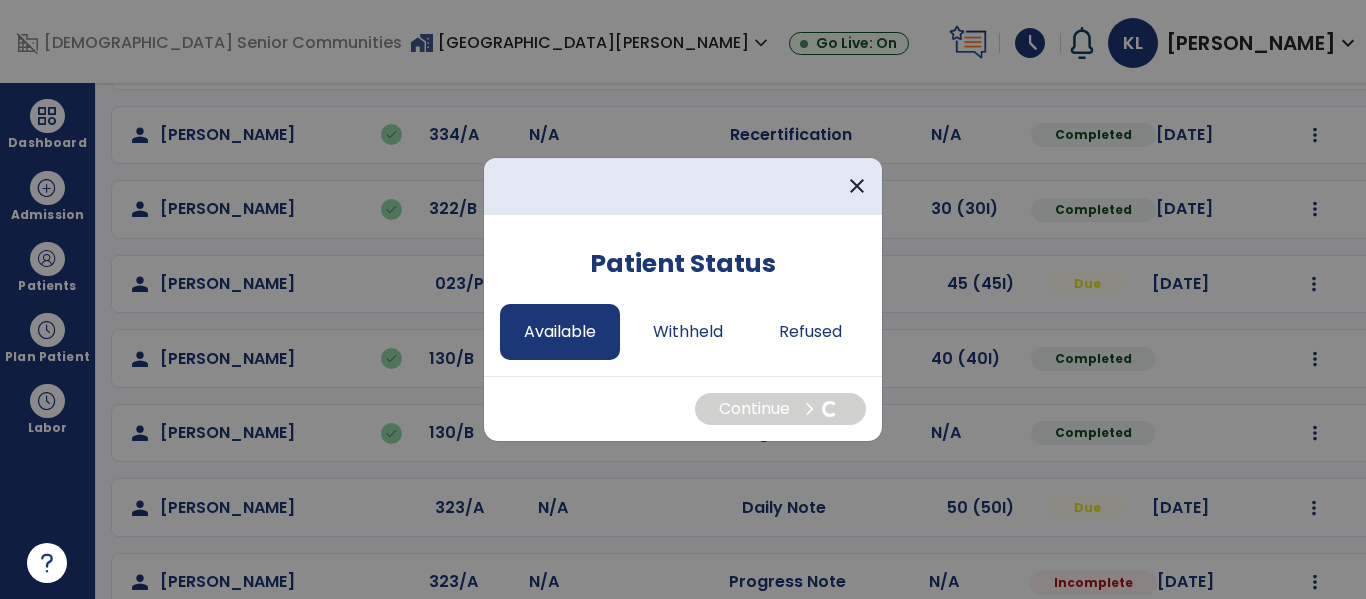 select on "*" 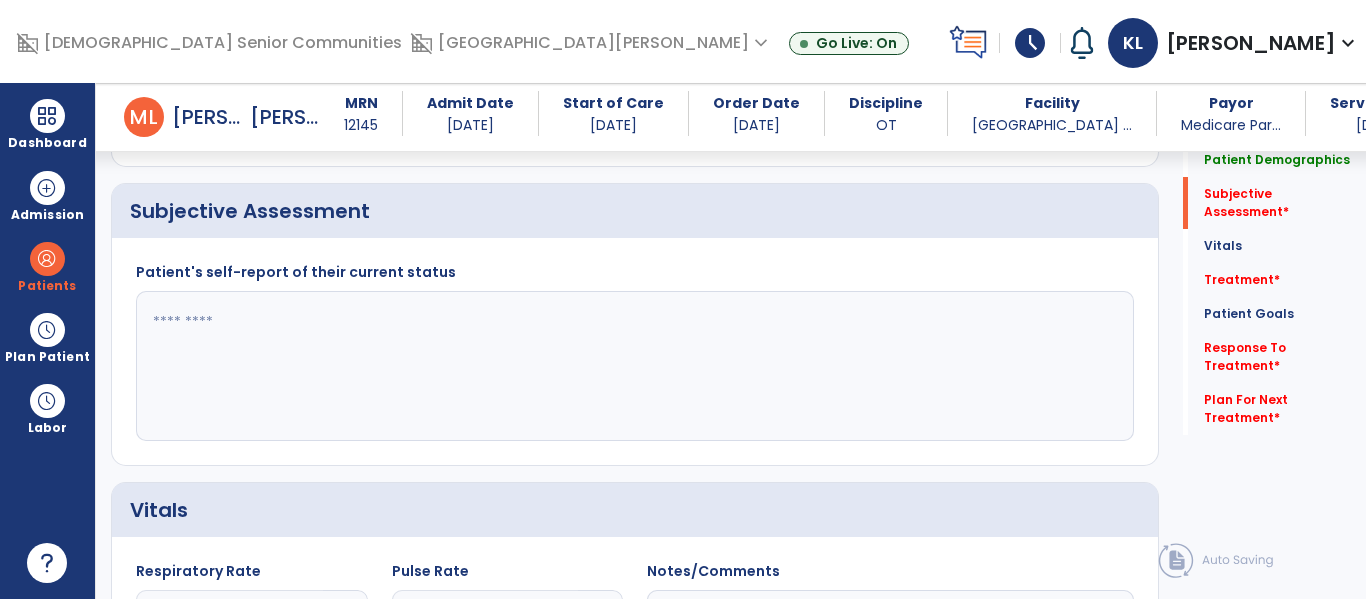 scroll, scrollTop: 348, scrollLeft: 0, axis: vertical 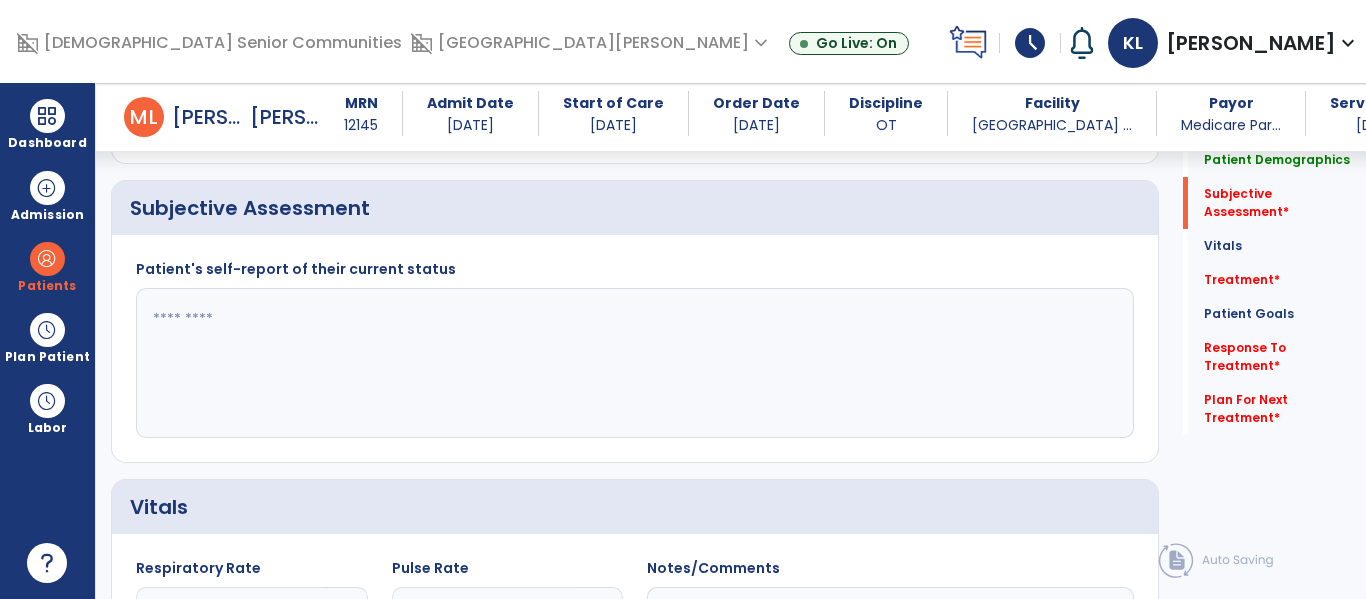 click 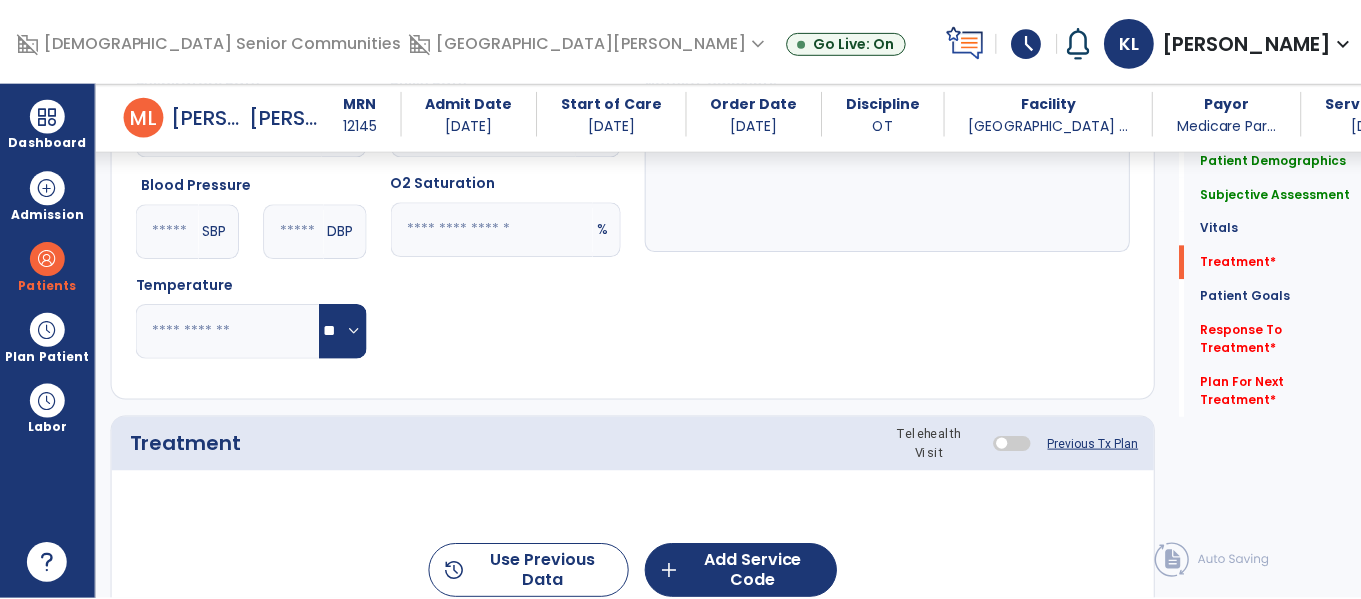 scroll, scrollTop: 1097, scrollLeft: 0, axis: vertical 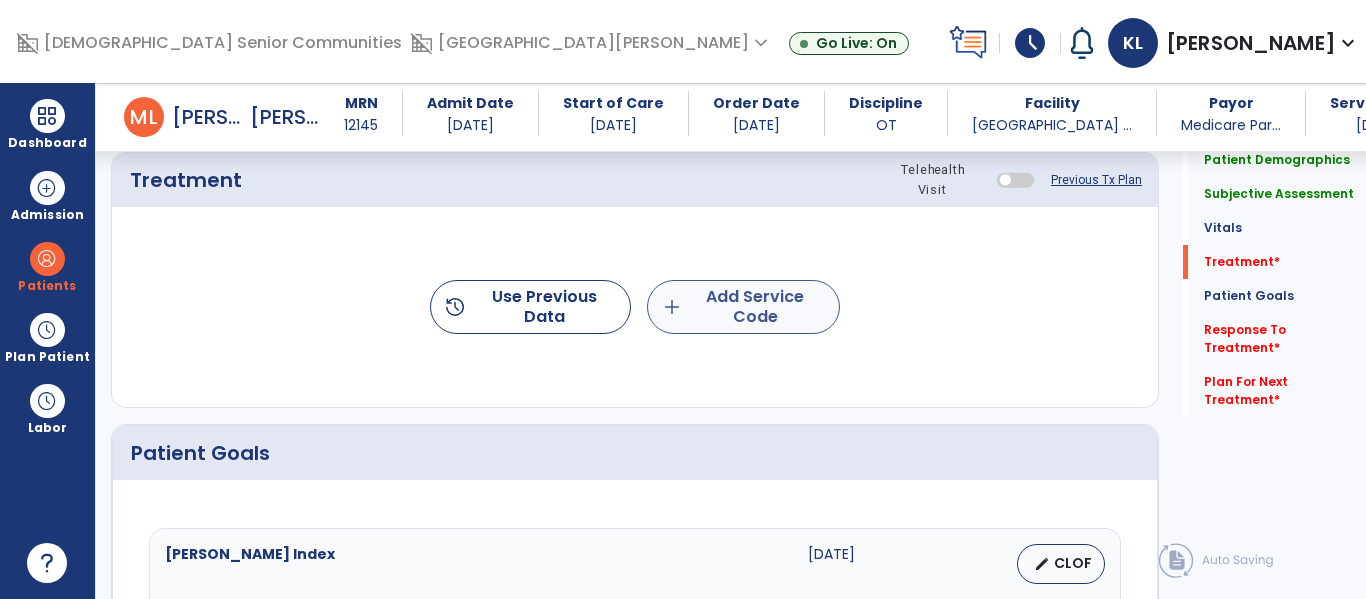 type on "**********" 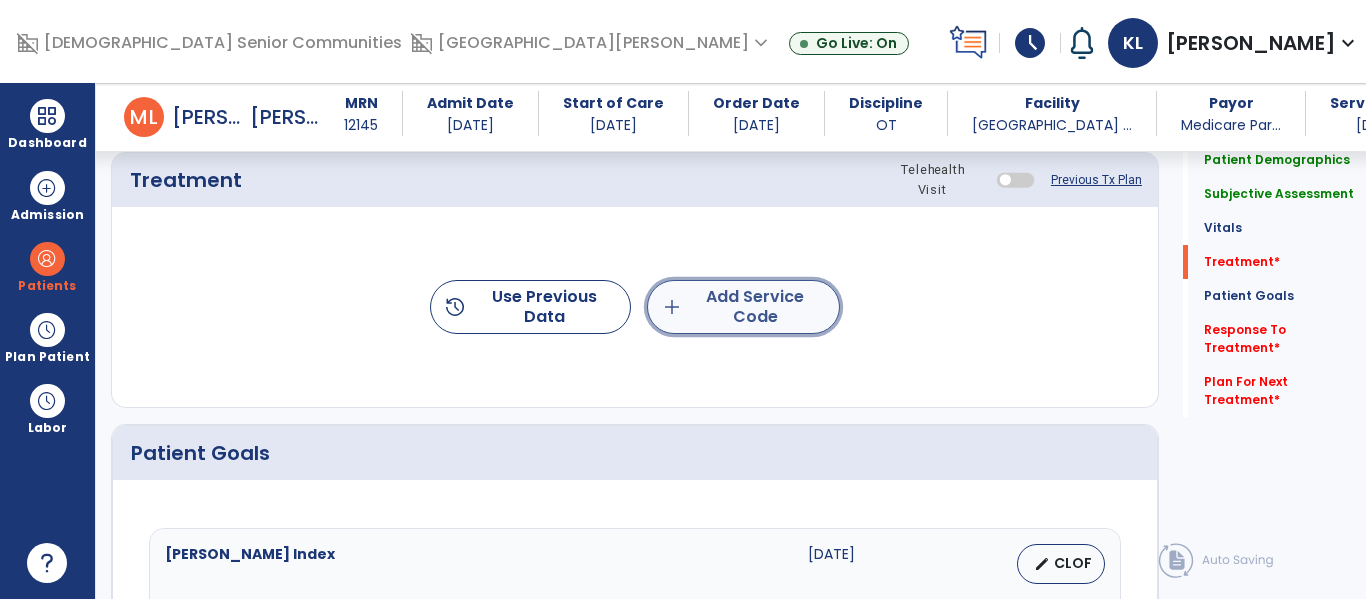 click on "add  Add Service Code" 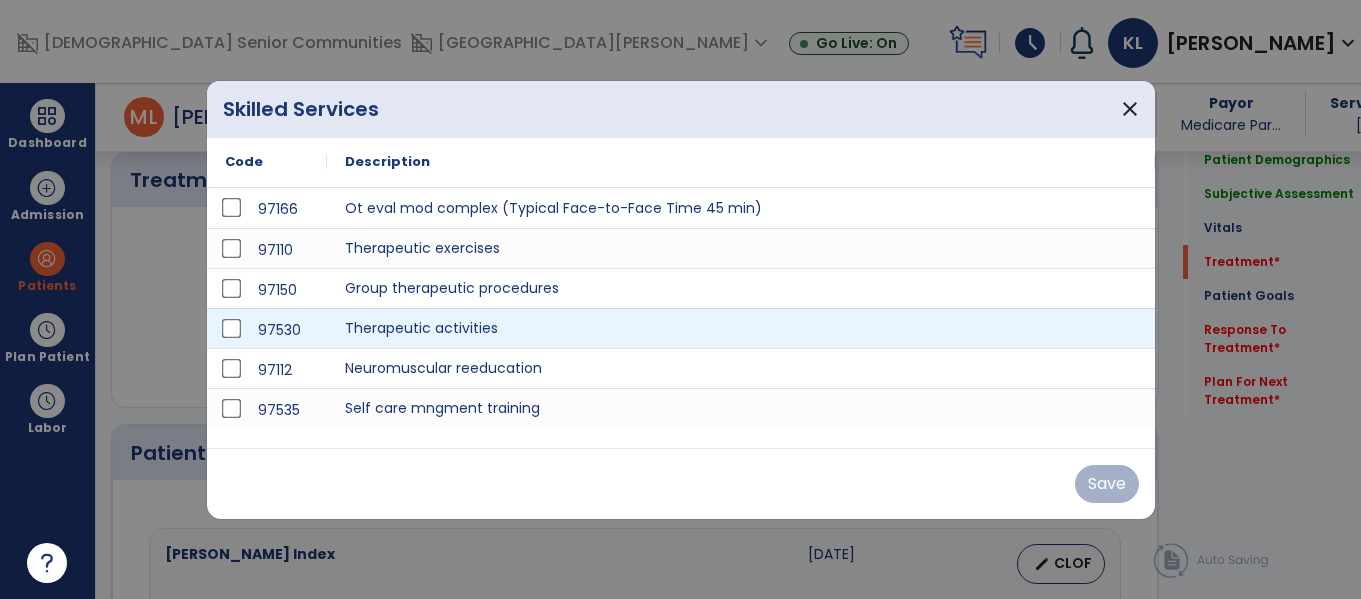 scroll, scrollTop: 1097, scrollLeft: 0, axis: vertical 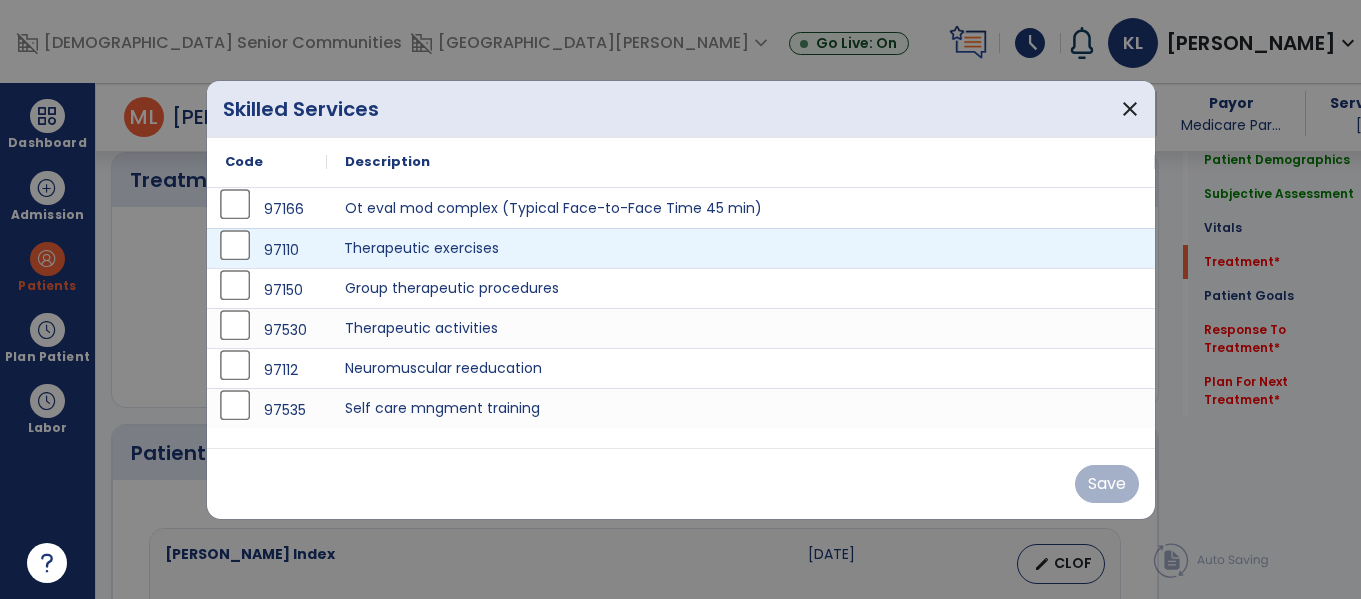 click on "Therapeutic exercises" at bounding box center (741, 248) 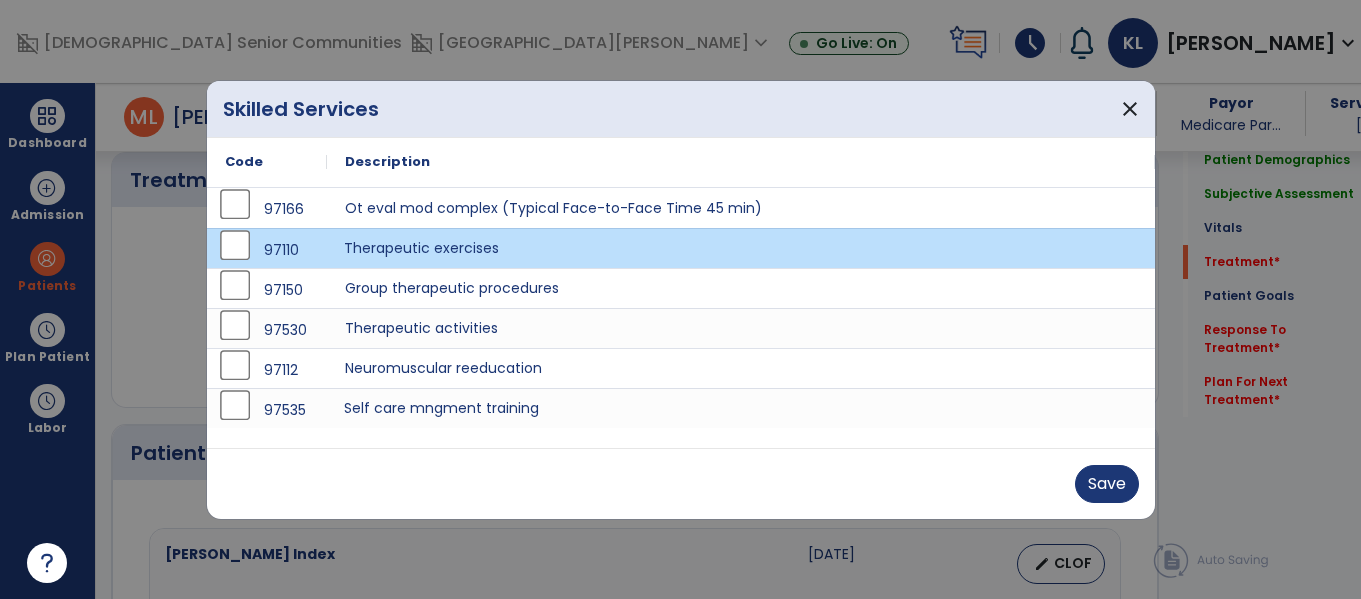 click on "Self care mngment training" at bounding box center [741, 408] 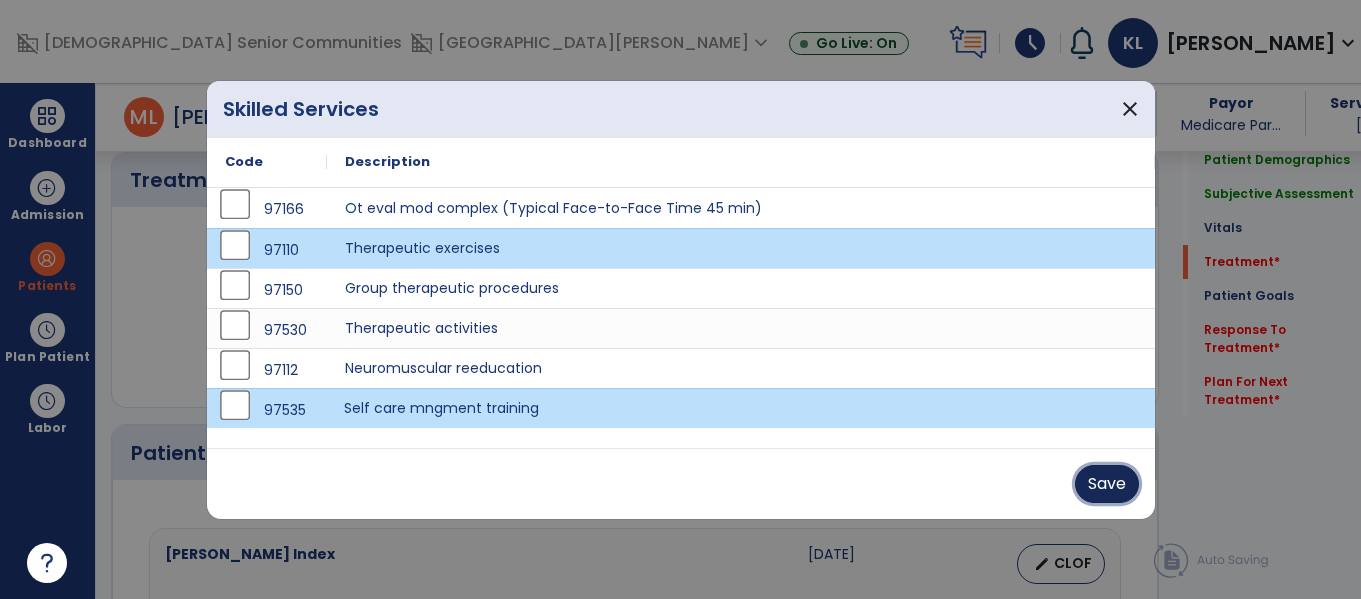 click on "Save" at bounding box center [1107, 484] 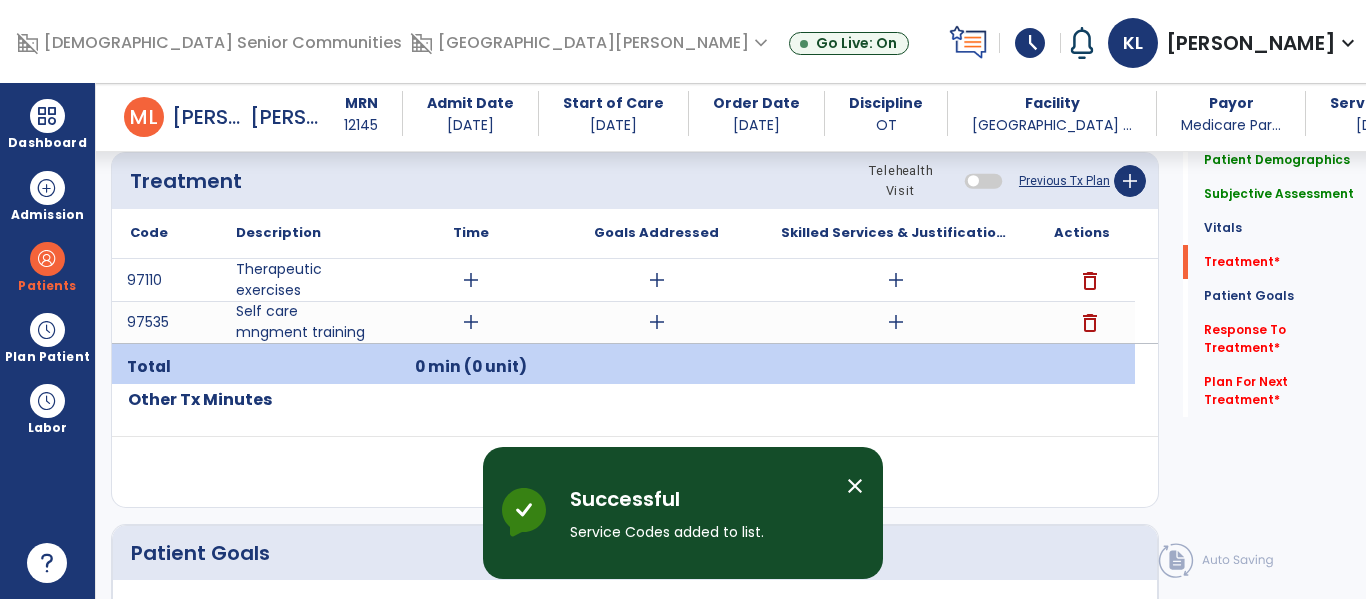 click on "add" at bounding box center [471, 280] 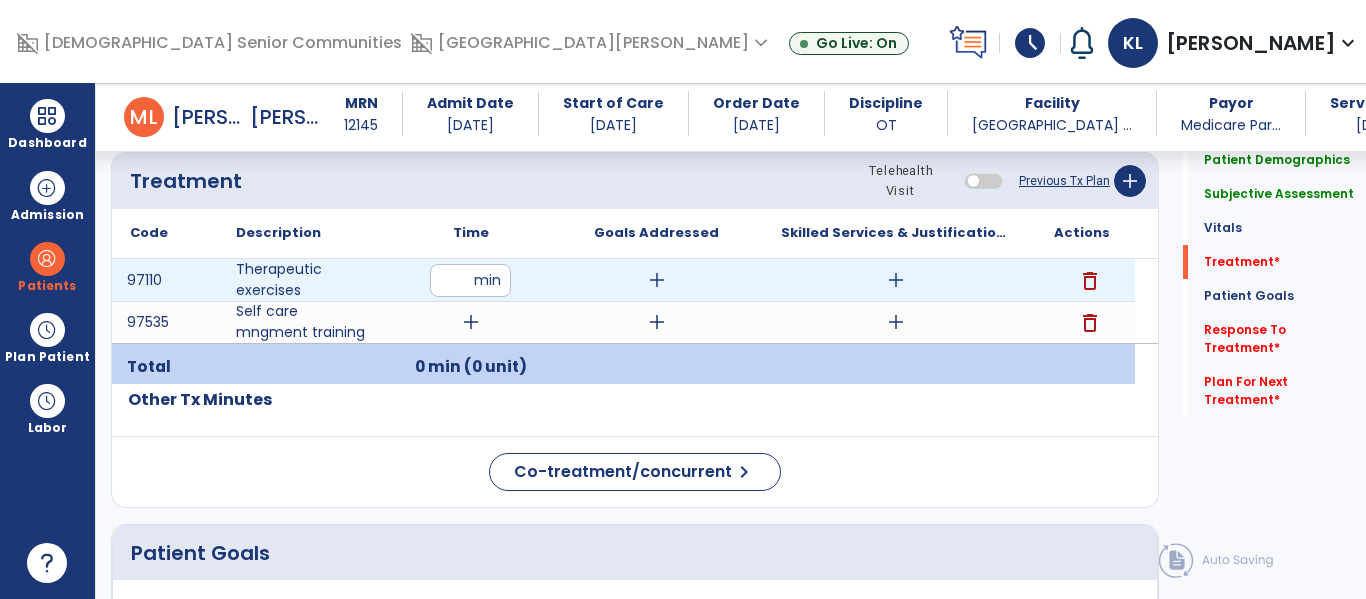 type on "**" 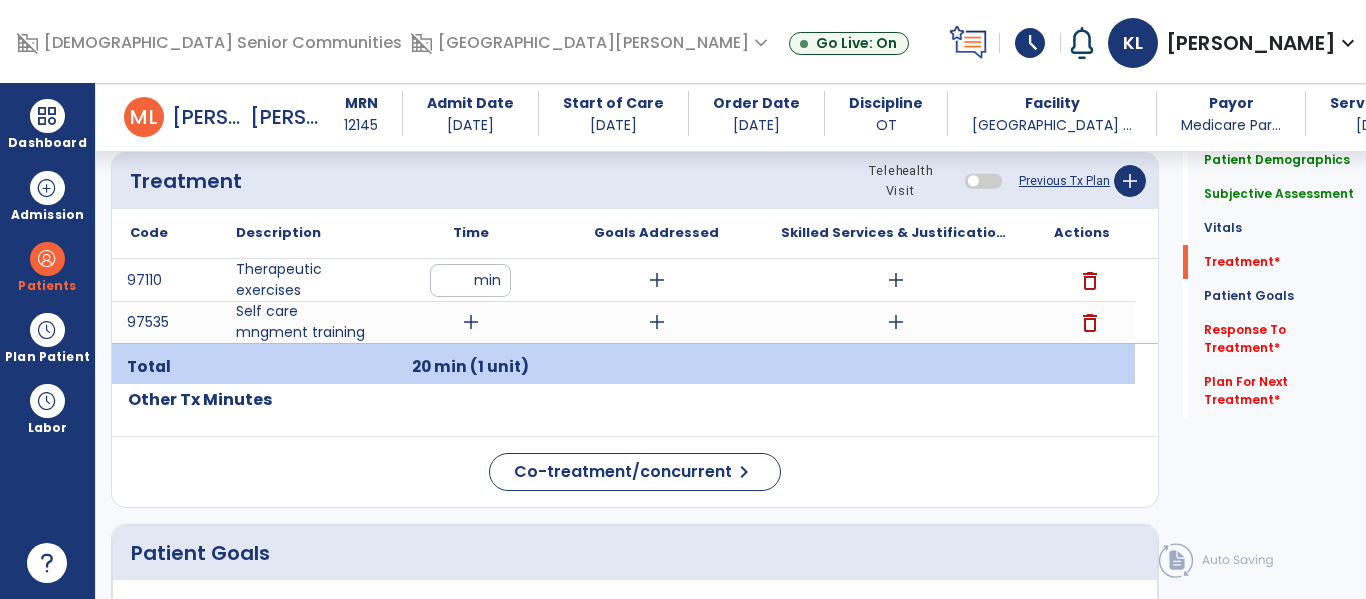 click on "add" at bounding box center [896, 280] 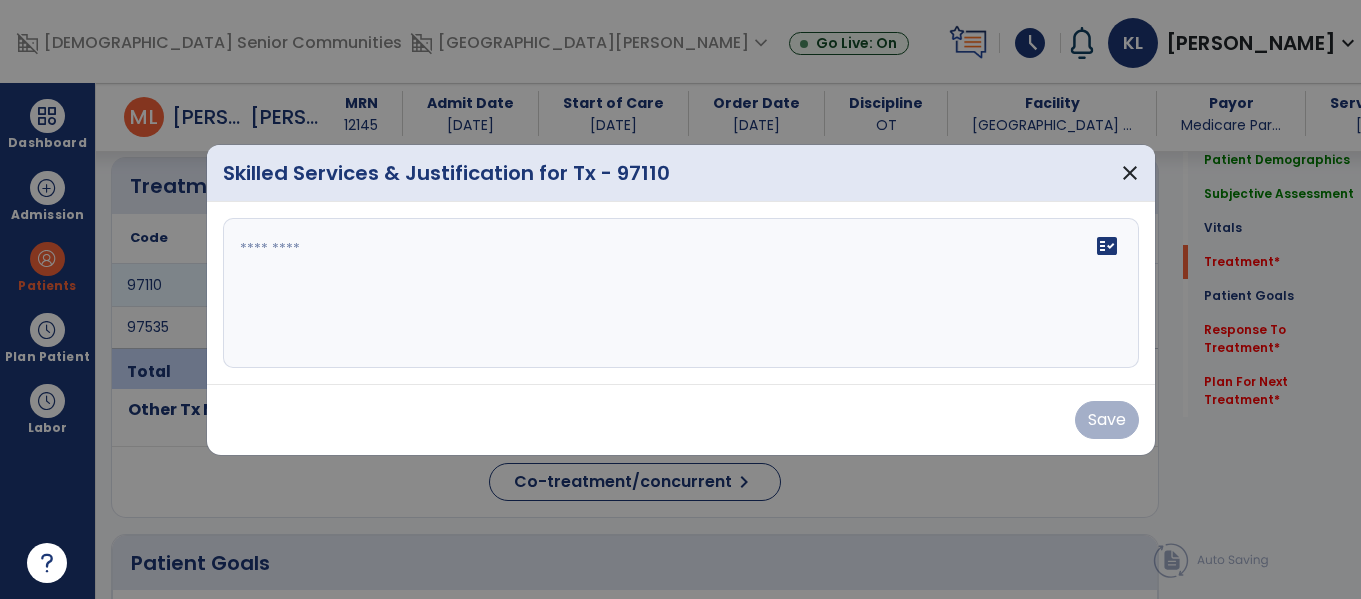scroll, scrollTop: 1097, scrollLeft: 0, axis: vertical 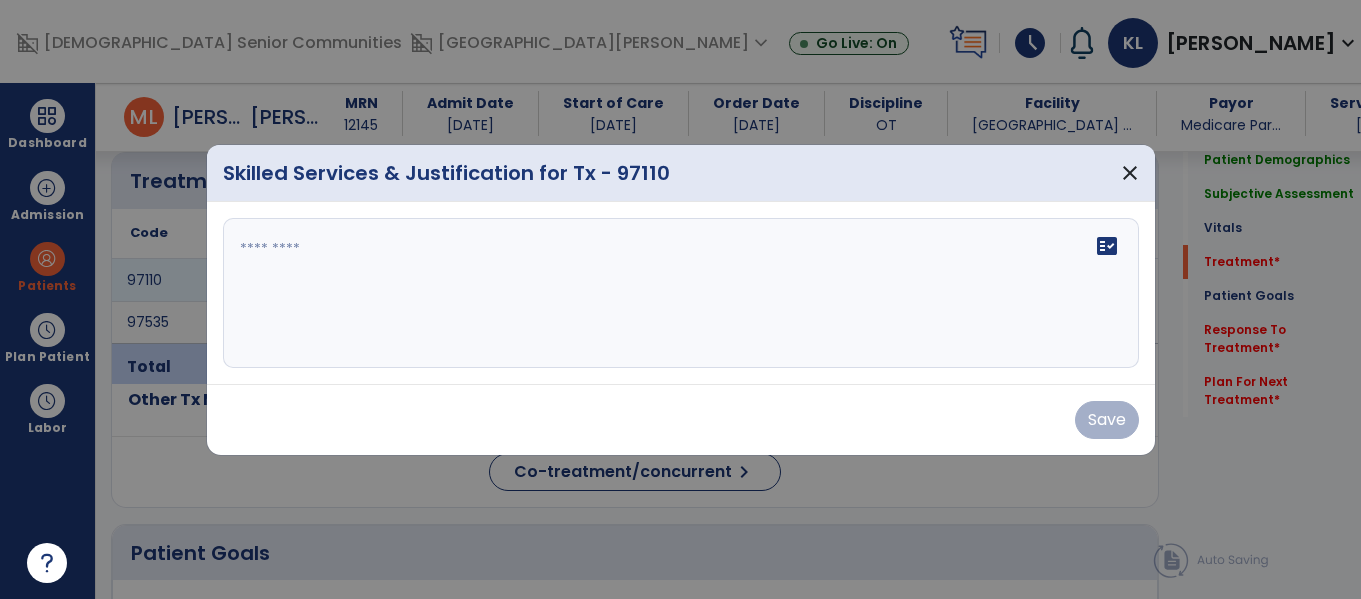 click on "fact_check" at bounding box center [681, 293] 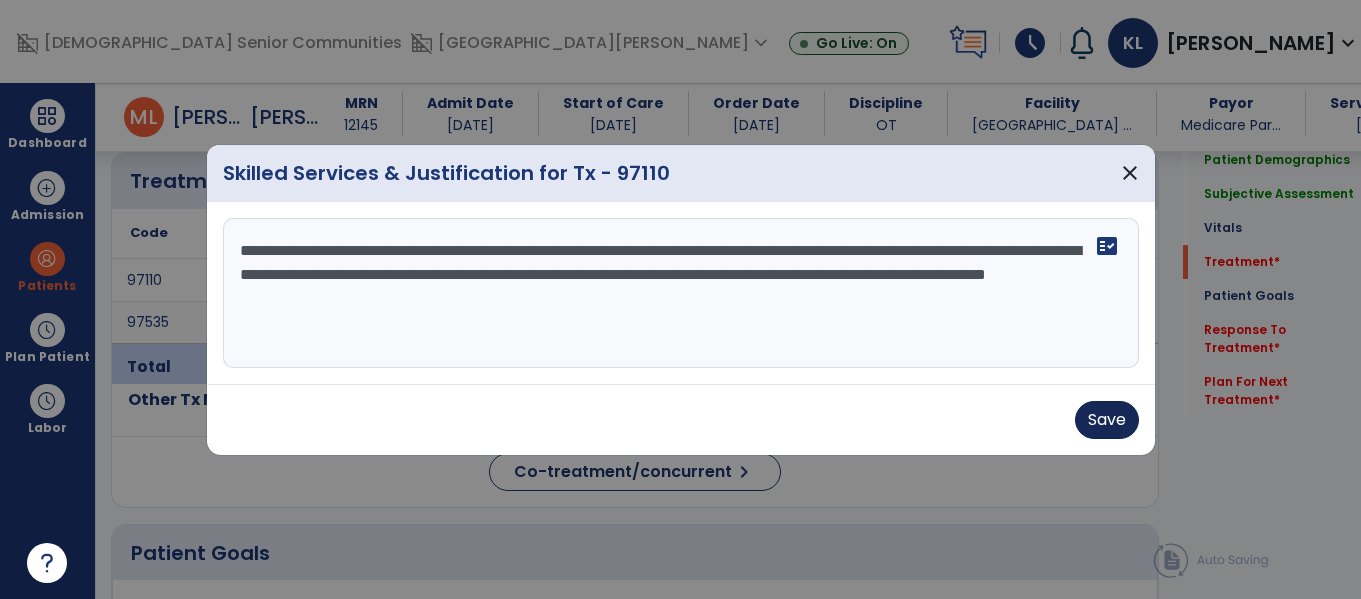 type on "**********" 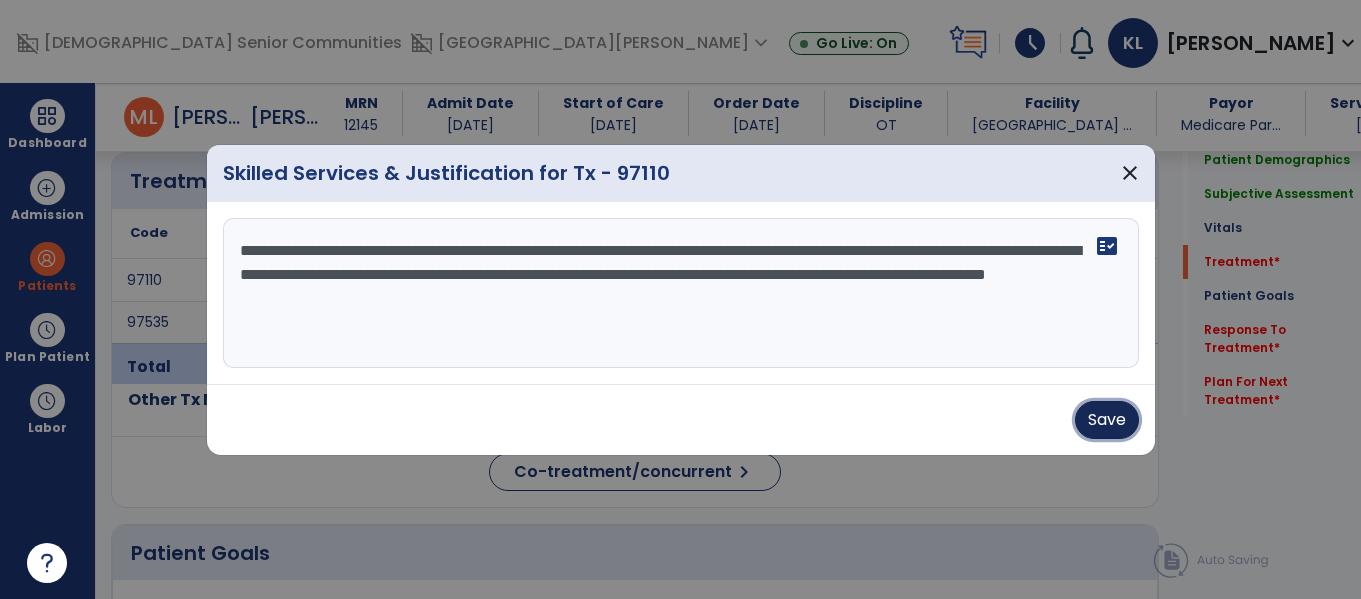 click on "Save" at bounding box center (1107, 420) 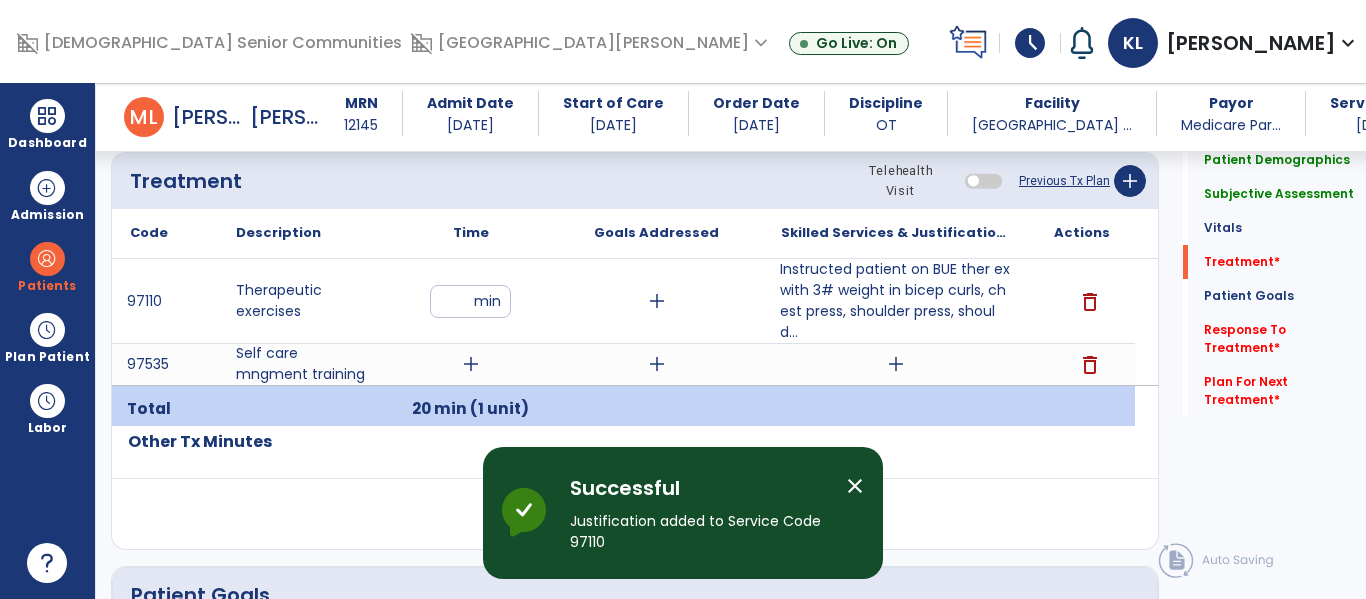 click on "20 min (1 unit)" at bounding box center [470, 409] 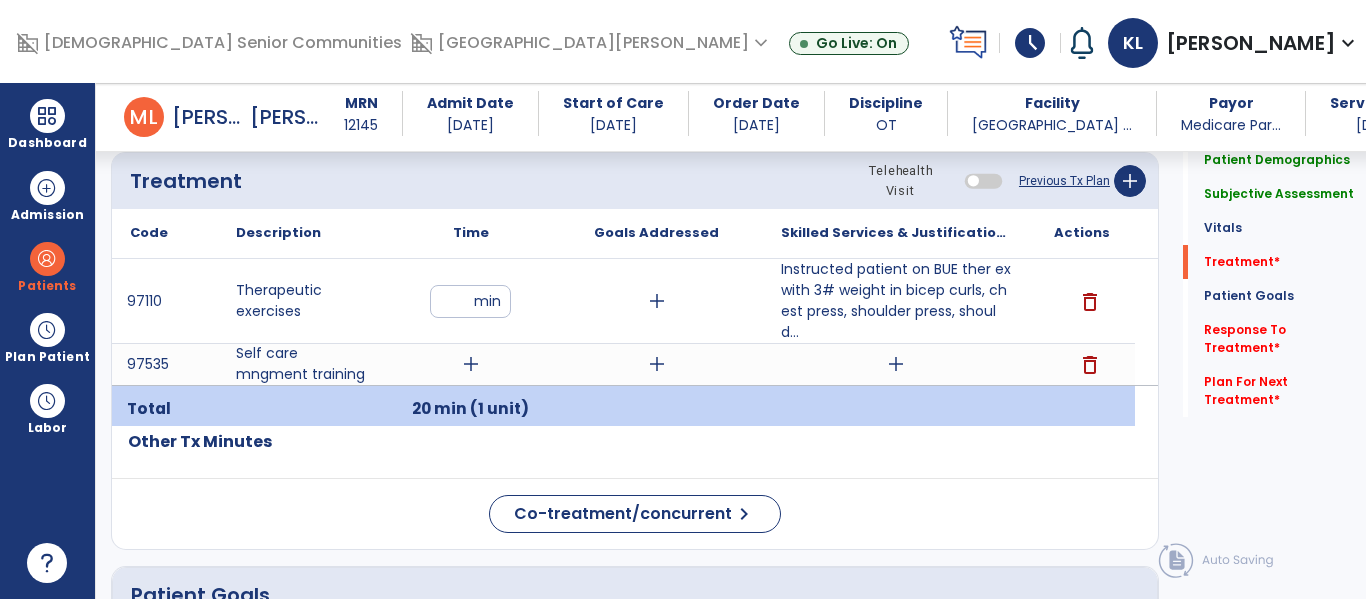 click on "add" at bounding box center [471, 364] 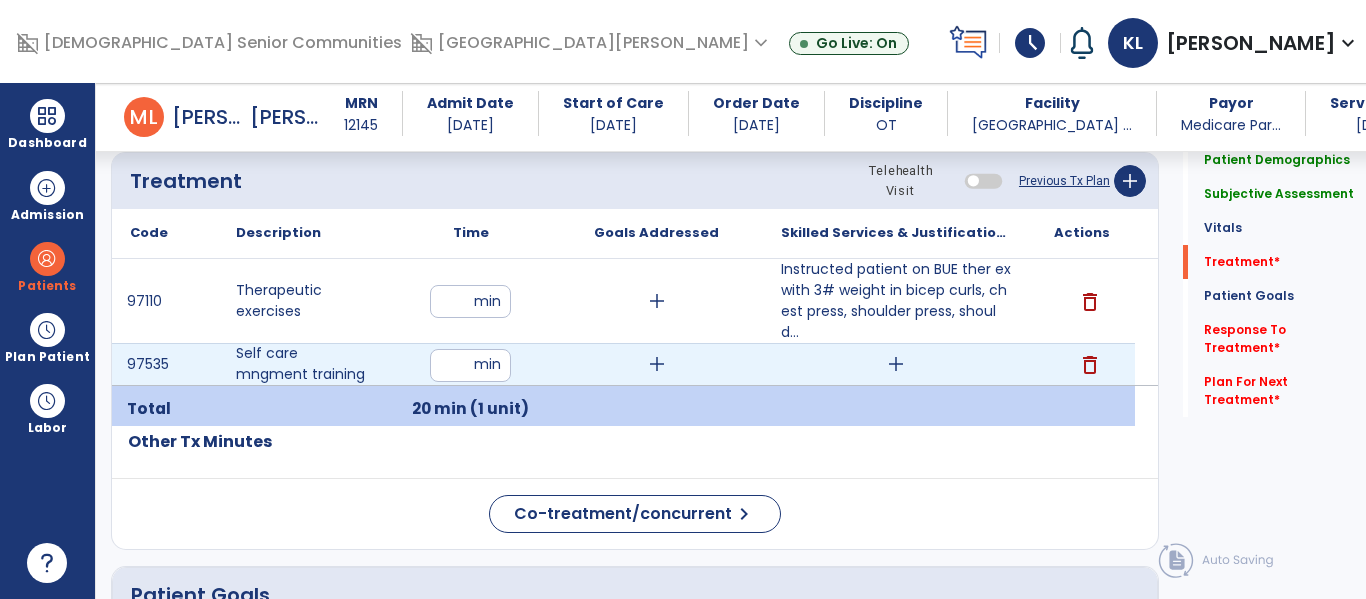 type on "**" 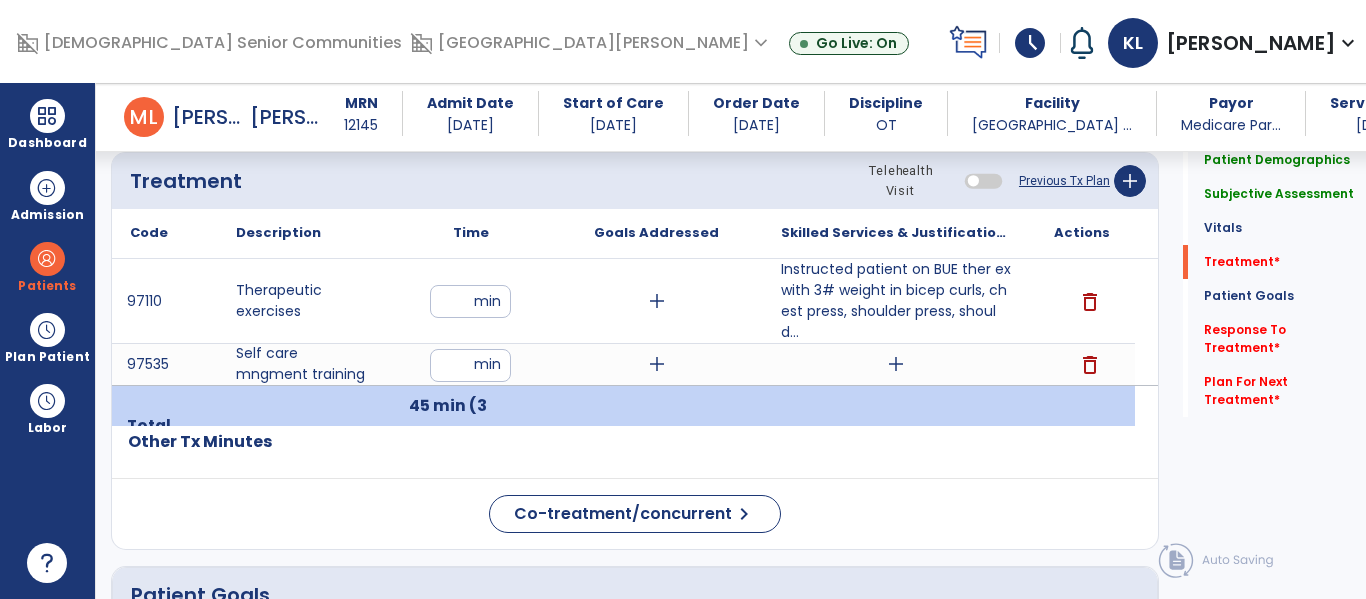 click on "add" at bounding box center (896, 364) 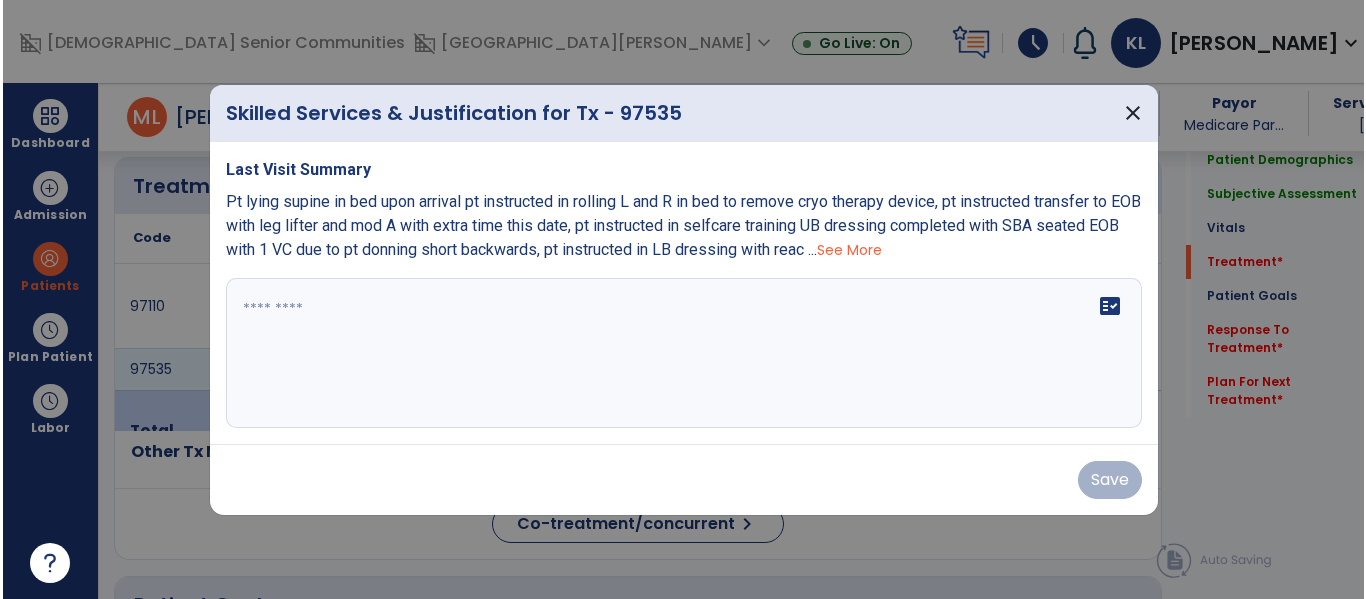 scroll, scrollTop: 1097, scrollLeft: 0, axis: vertical 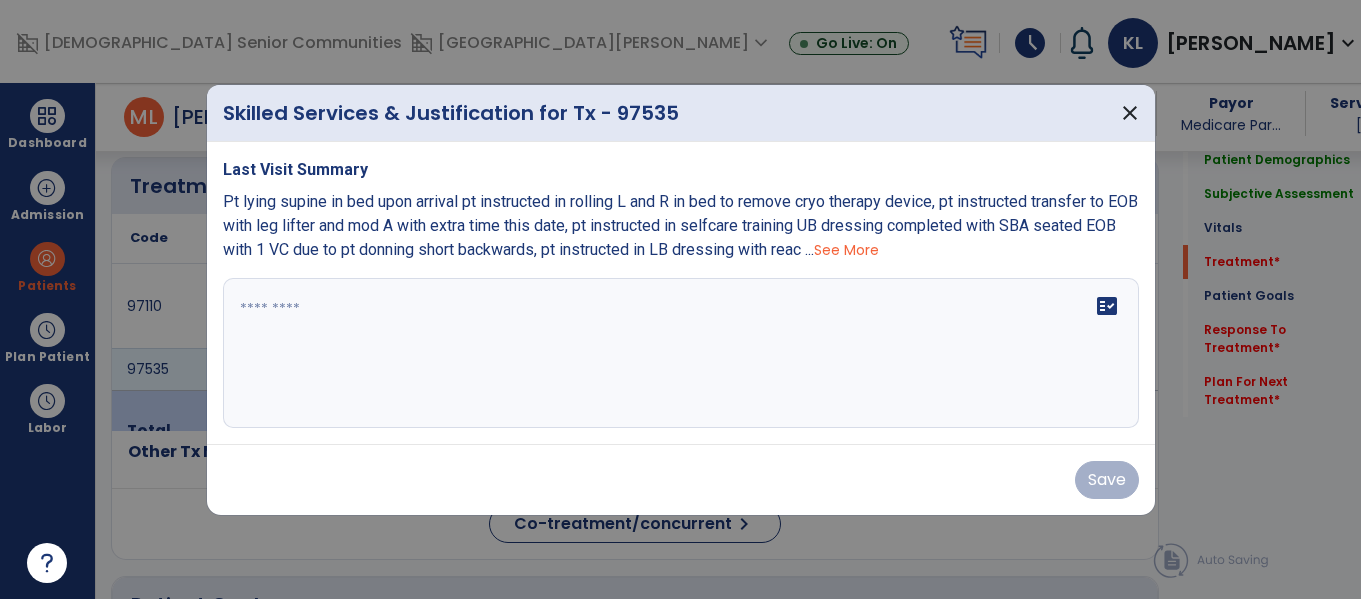click at bounding box center [681, 353] 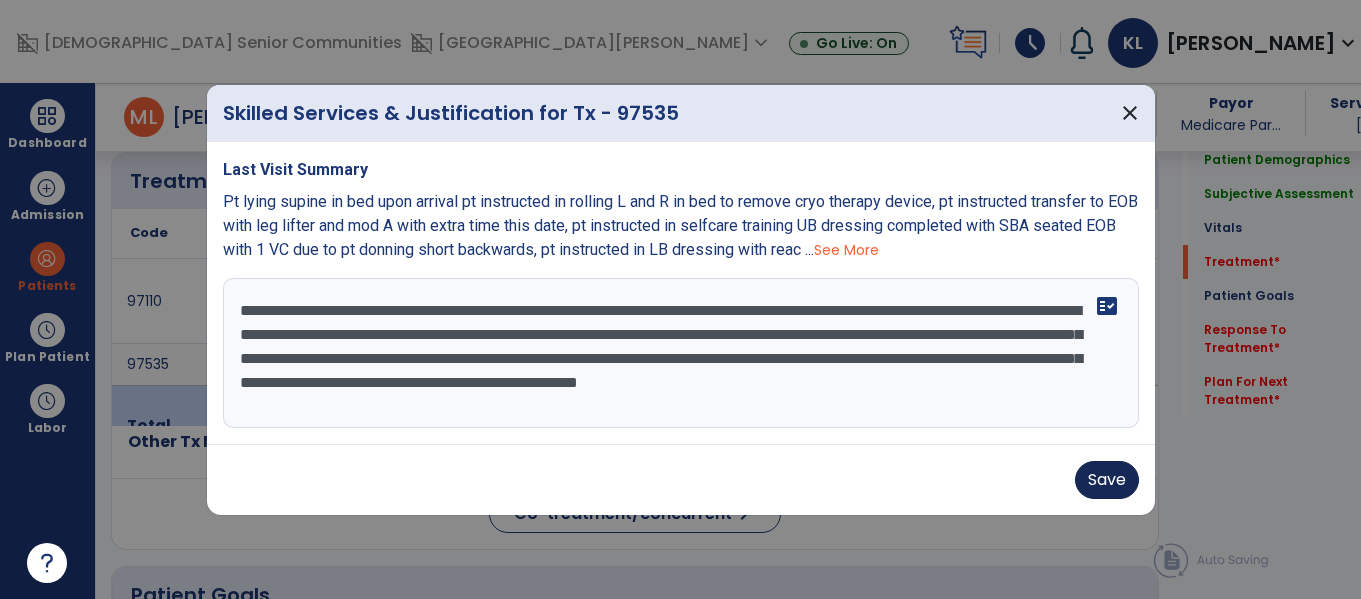 type on "**********" 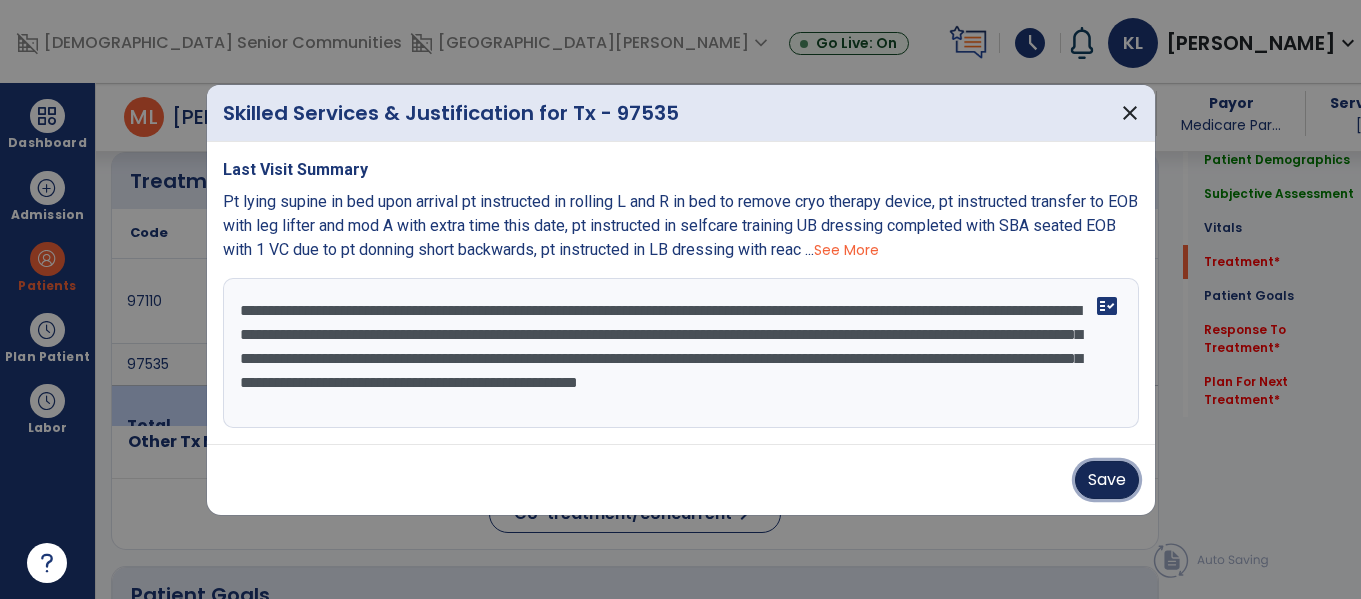 click on "Save" at bounding box center (1107, 480) 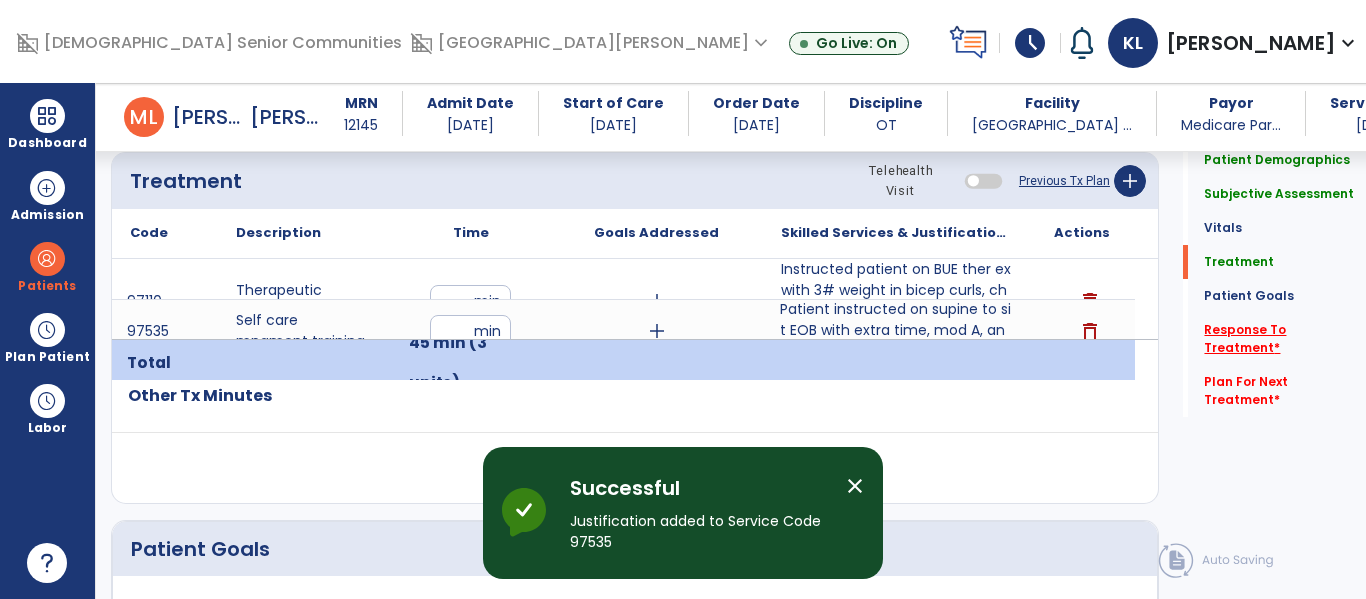 click on "Response To Treatment   *" 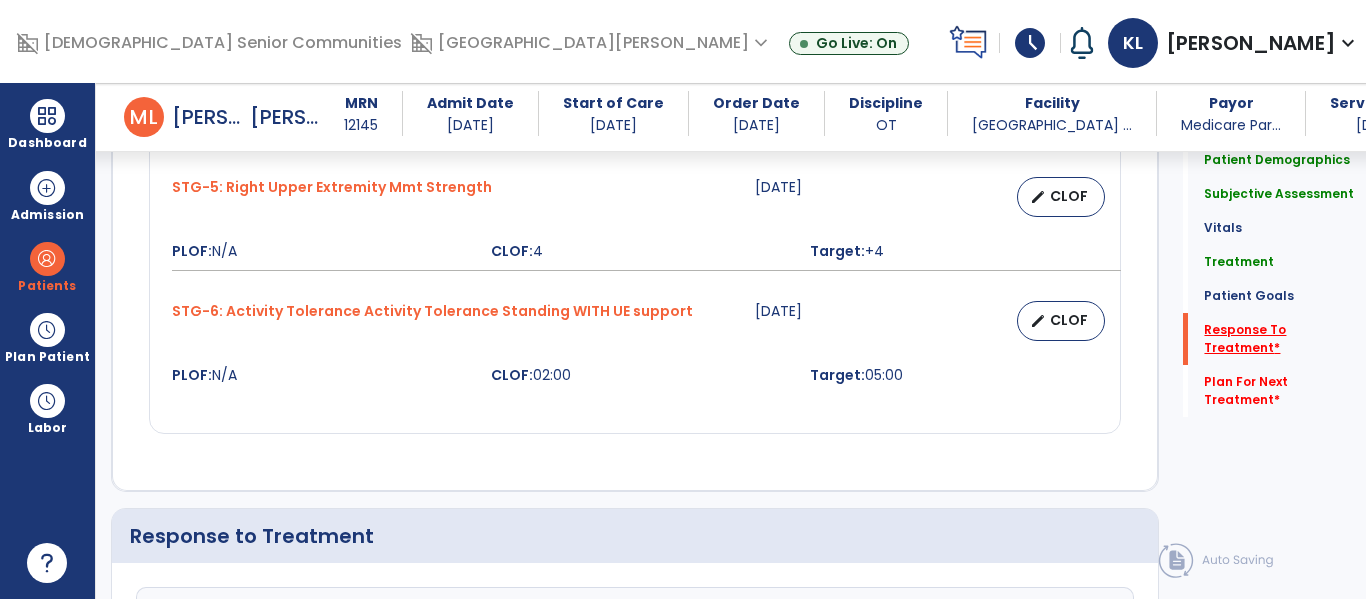 scroll, scrollTop: 2532, scrollLeft: 0, axis: vertical 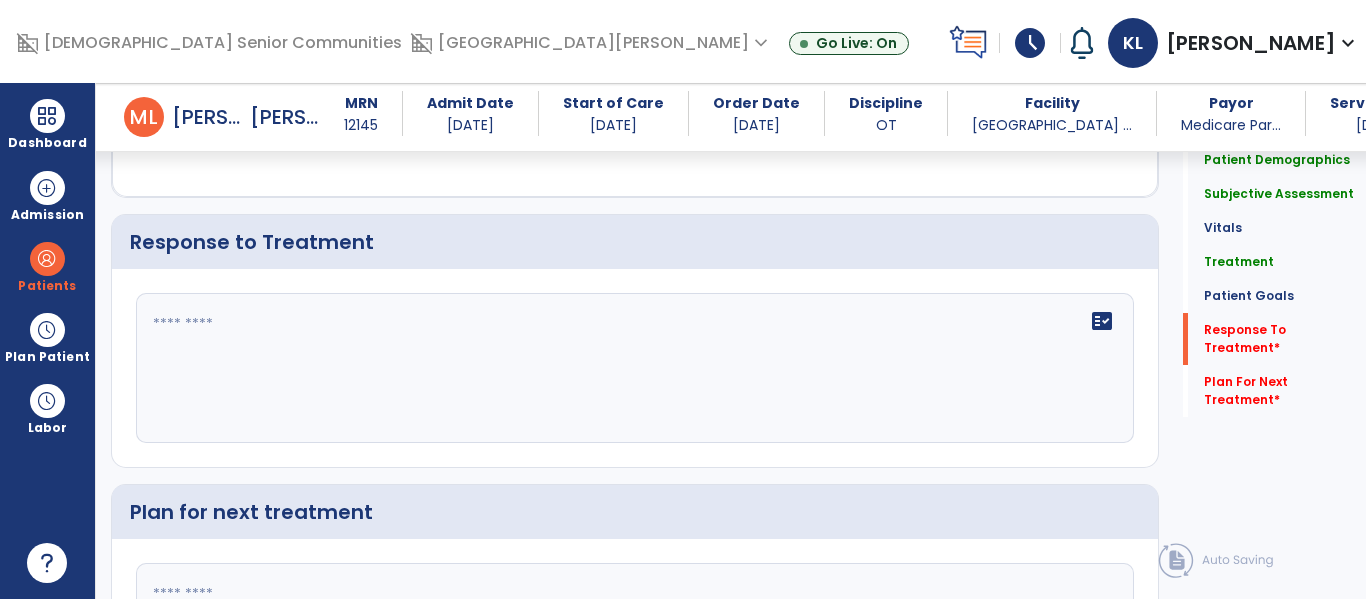 click on "fact_check" 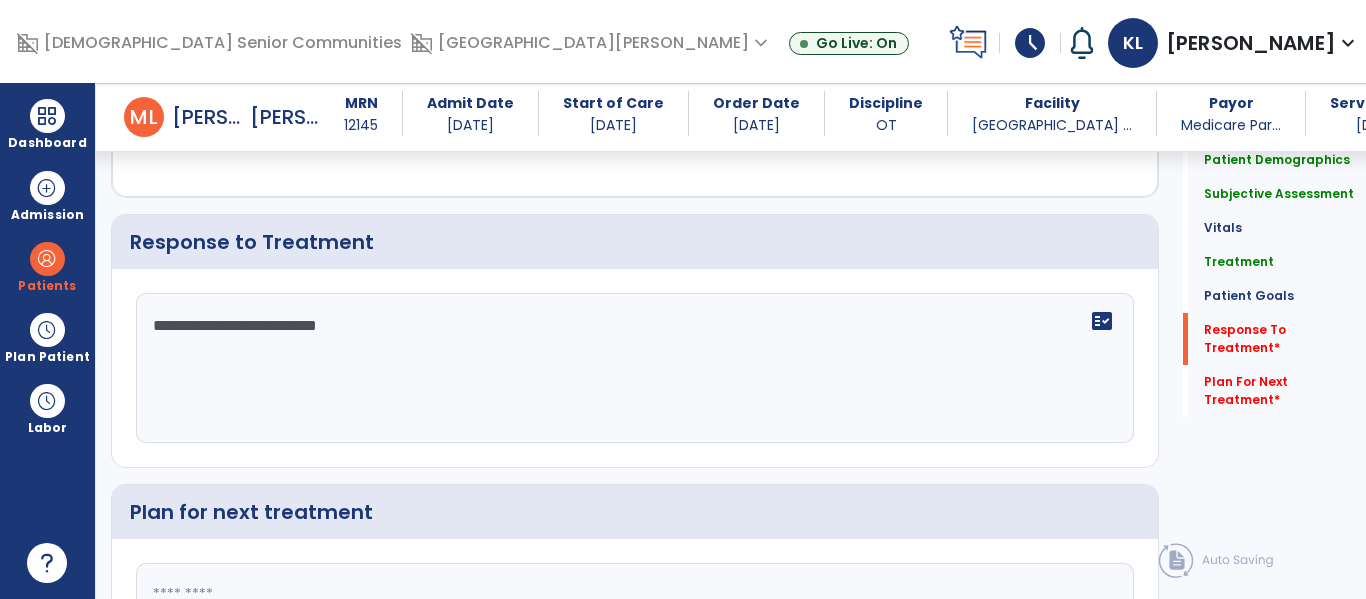 scroll, scrollTop: 2622, scrollLeft: 0, axis: vertical 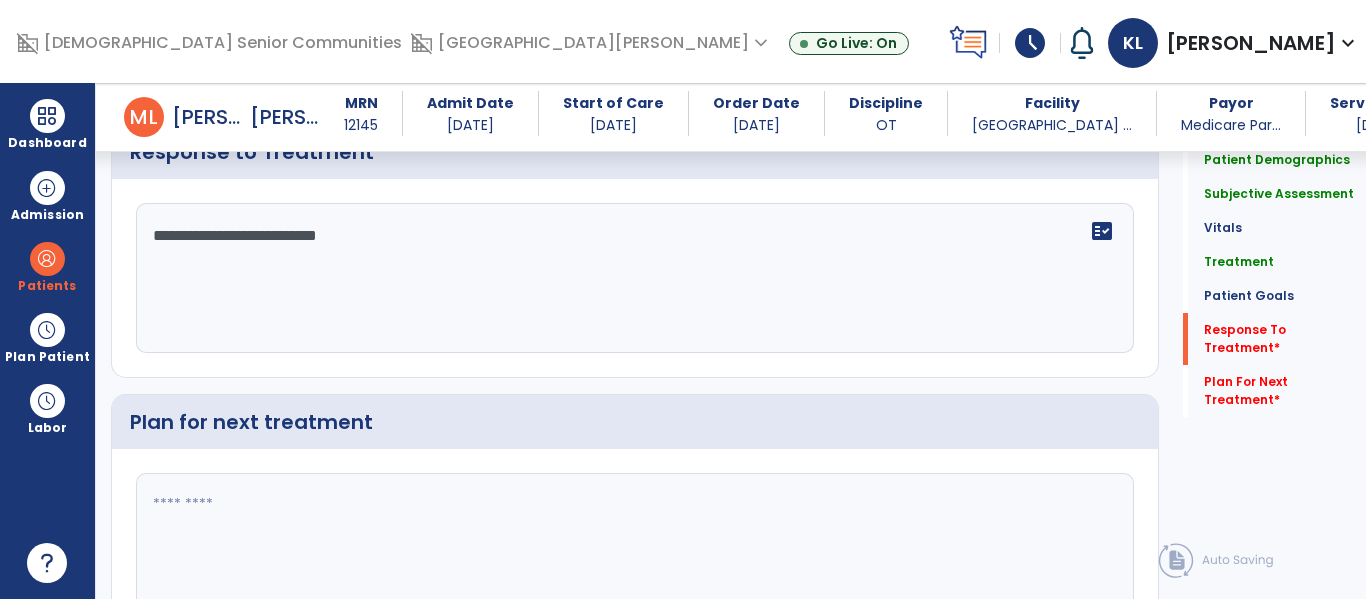type on "**********" 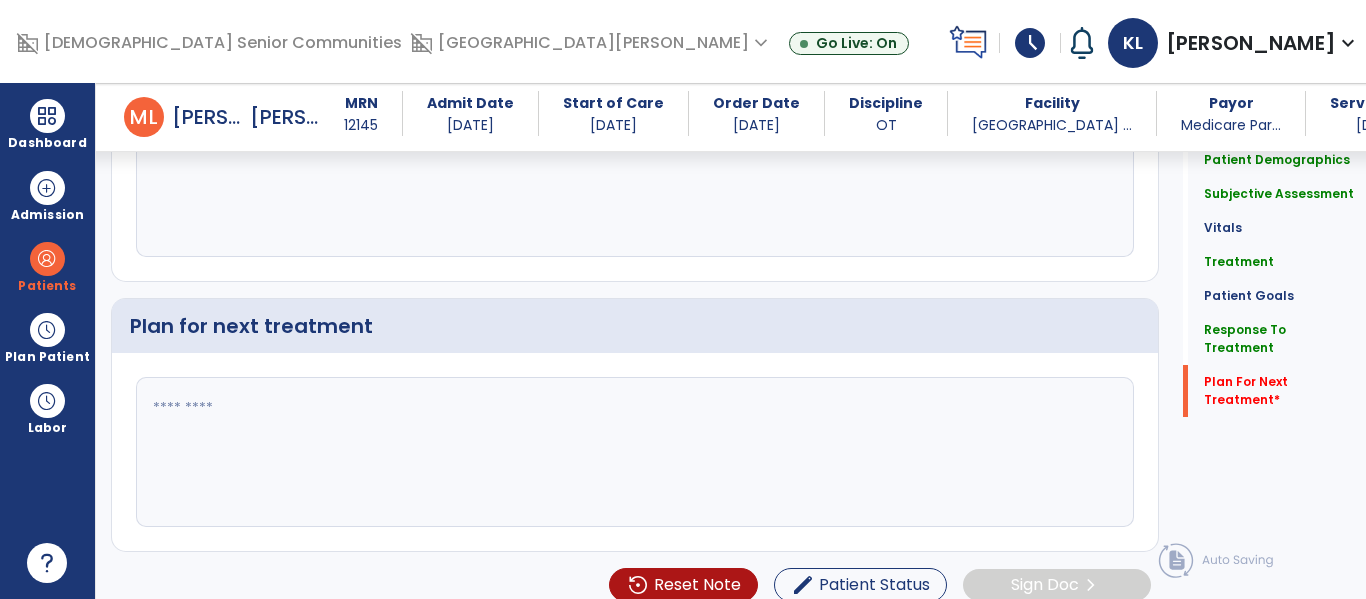 scroll, scrollTop: 2737, scrollLeft: 0, axis: vertical 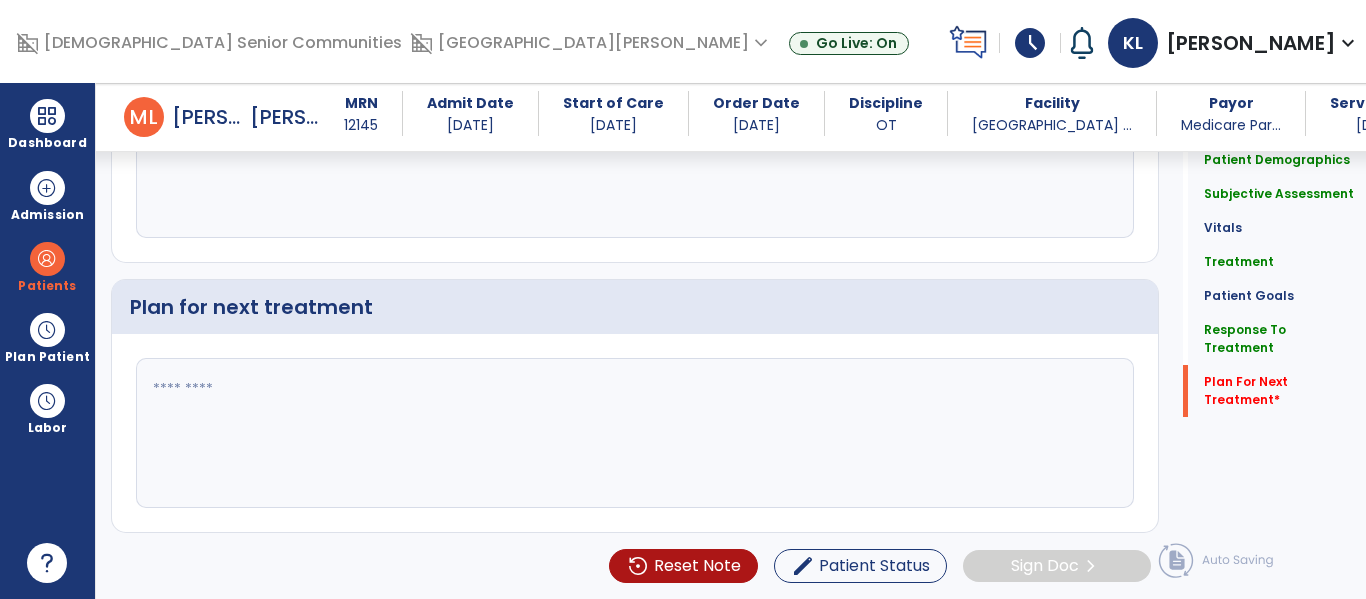 click 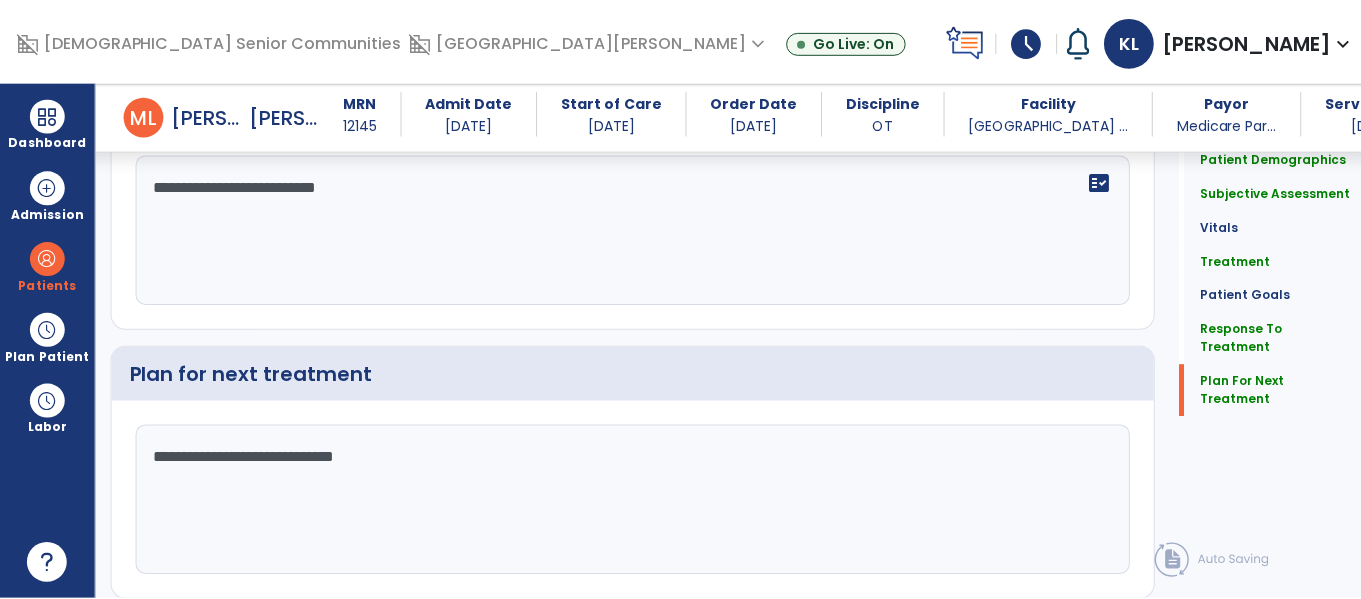 scroll, scrollTop: 2737, scrollLeft: 0, axis: vertical 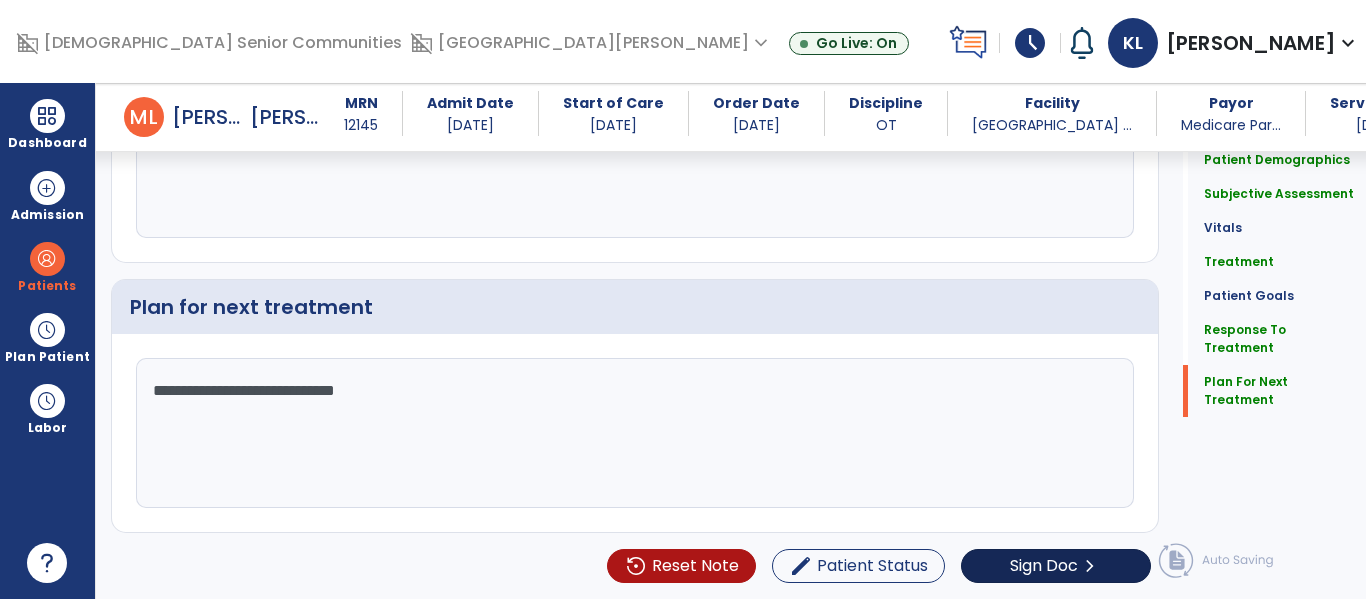 type on "**********" 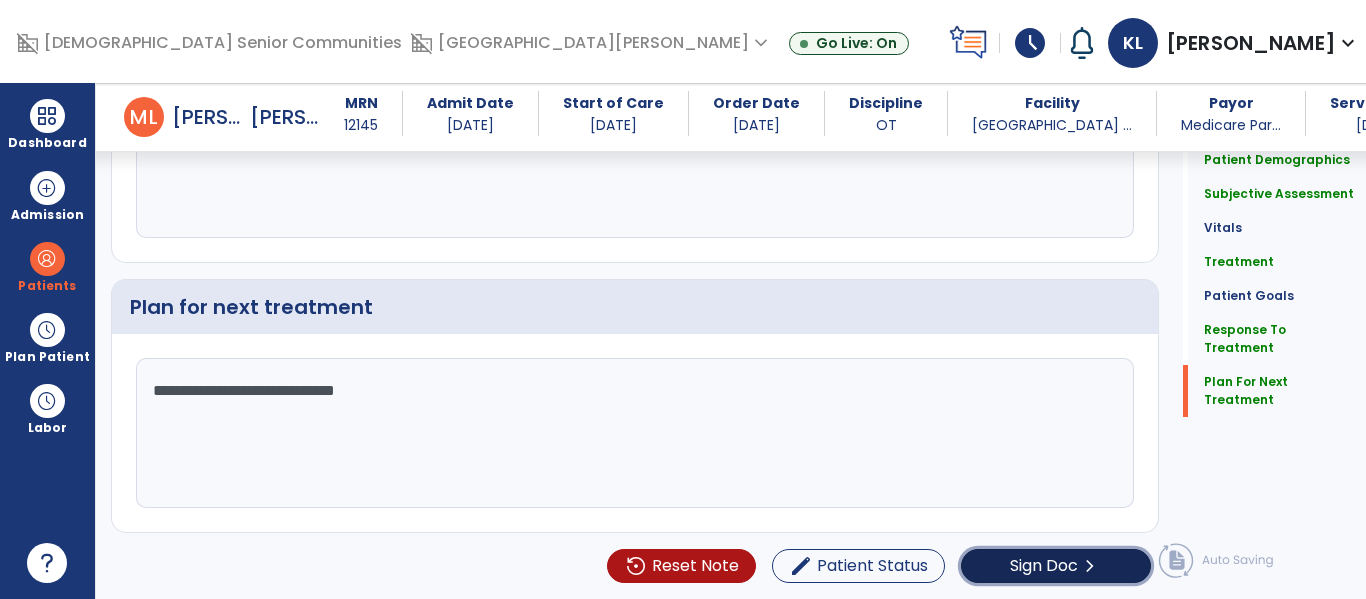 click on "Sign Doc" 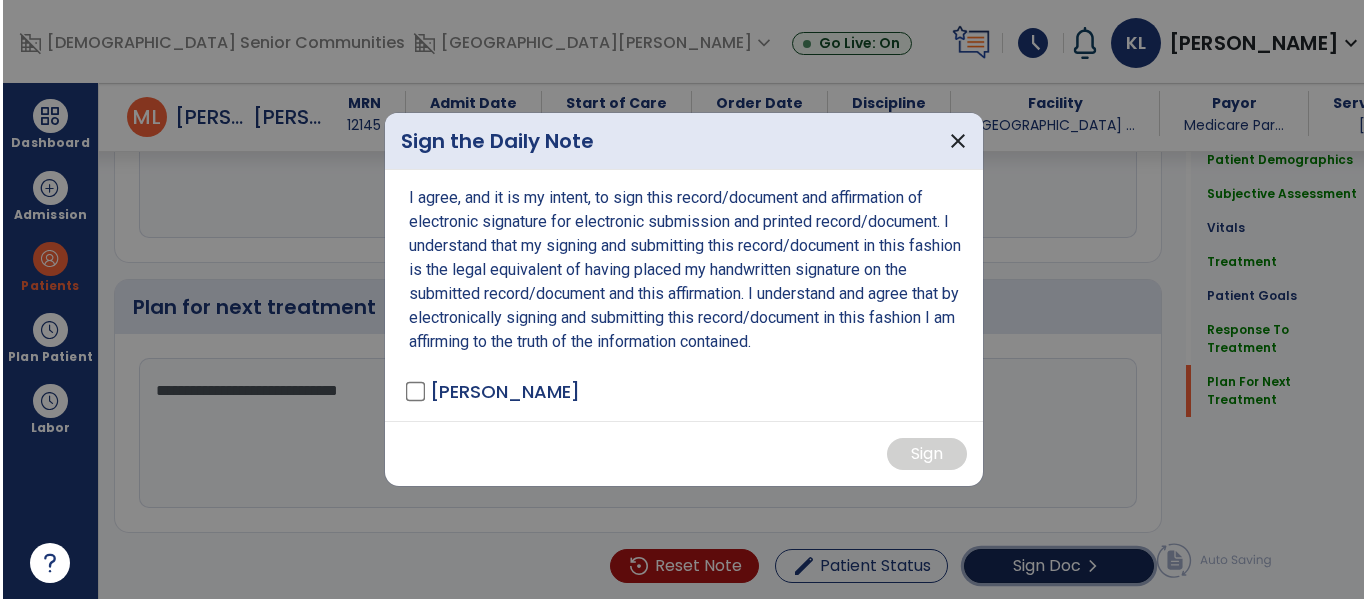 scroll, scrollTop: 2758, scrollLeft: 0, axis: vertical 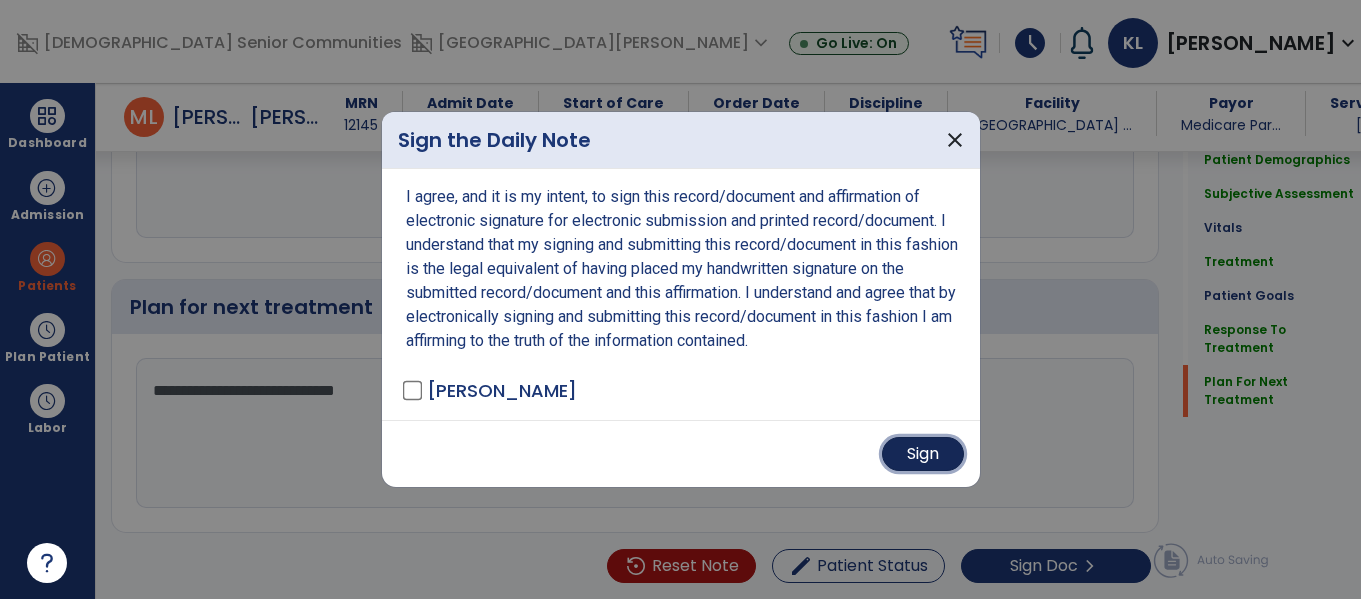 click on "Sign" at bounding box center [923, 454] 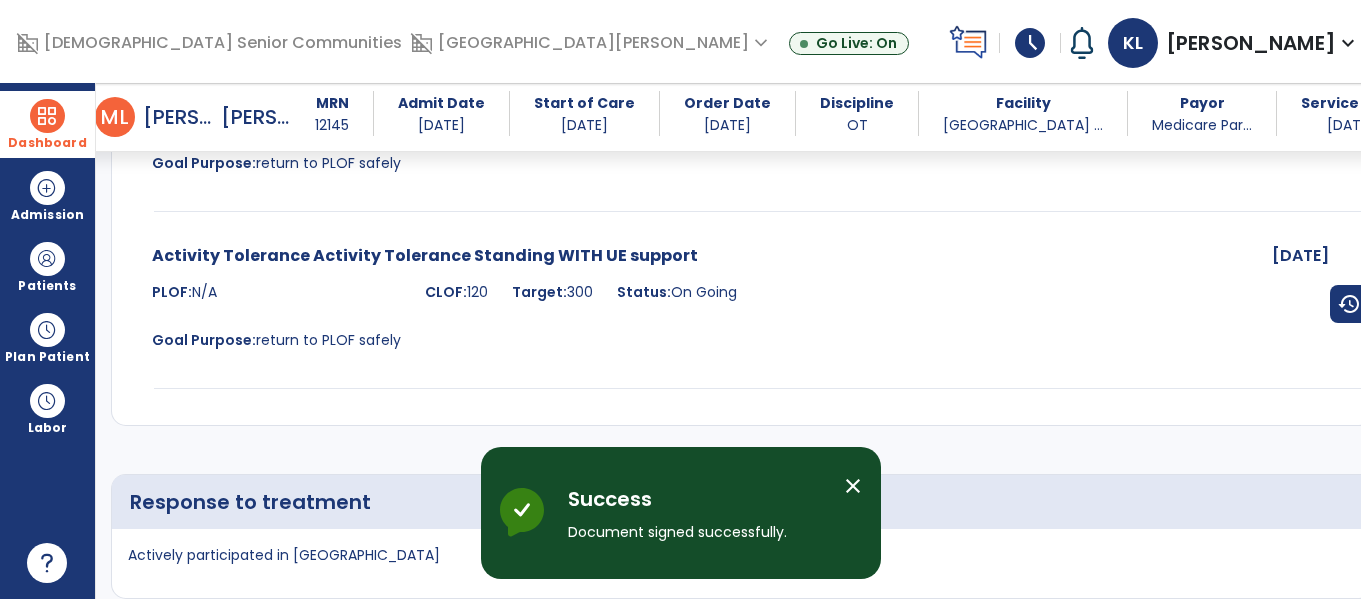 click on "Dashboard" at bounding box center (47, 124) 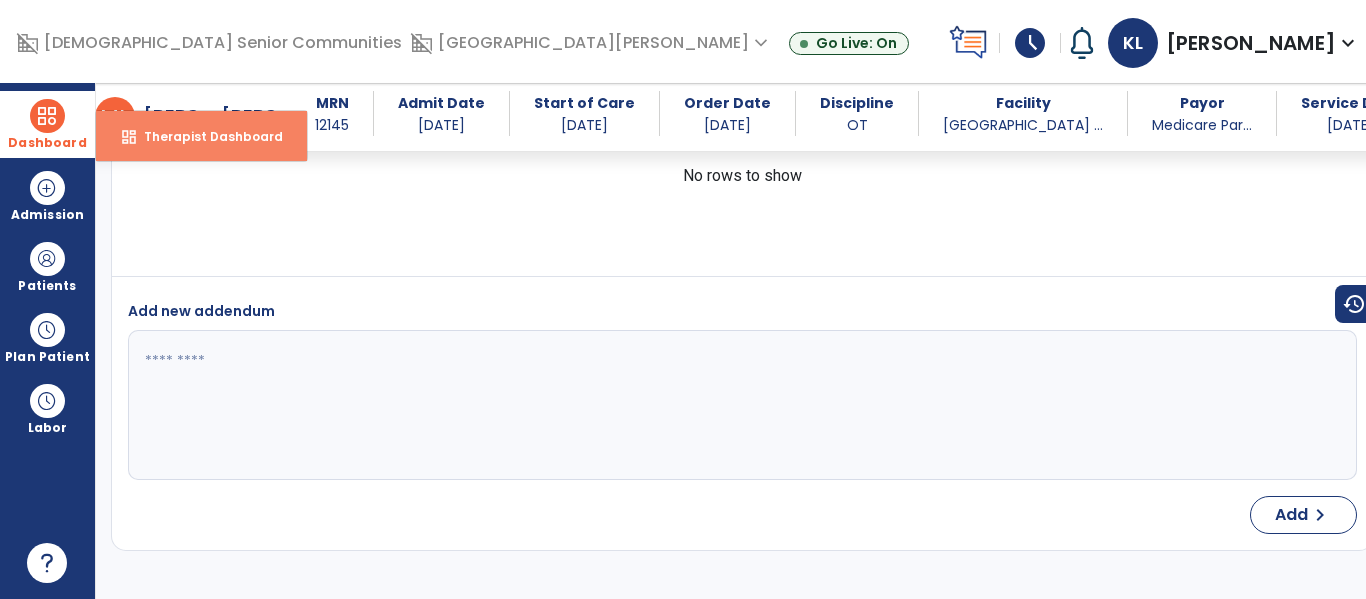click on "Therapist Dashboard" at bounding box center (205, 136) 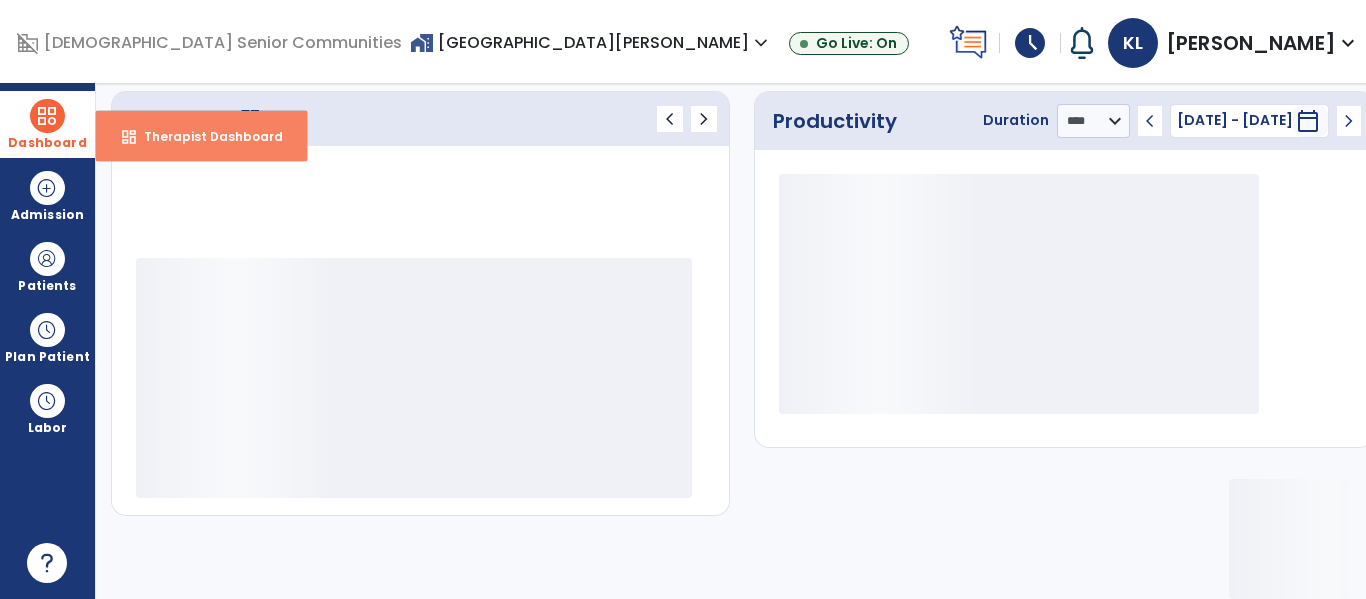 scroll, scrollTop: 278, scrollLeft: 0, axis: vertical 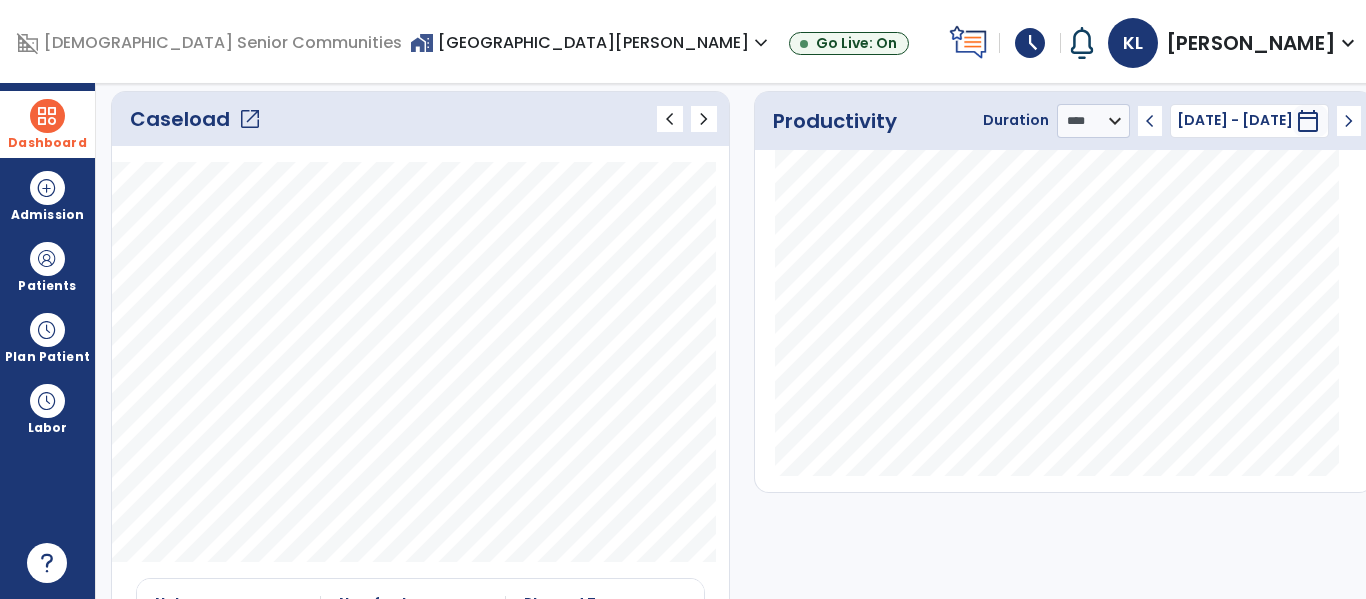 click on "open_in_new" 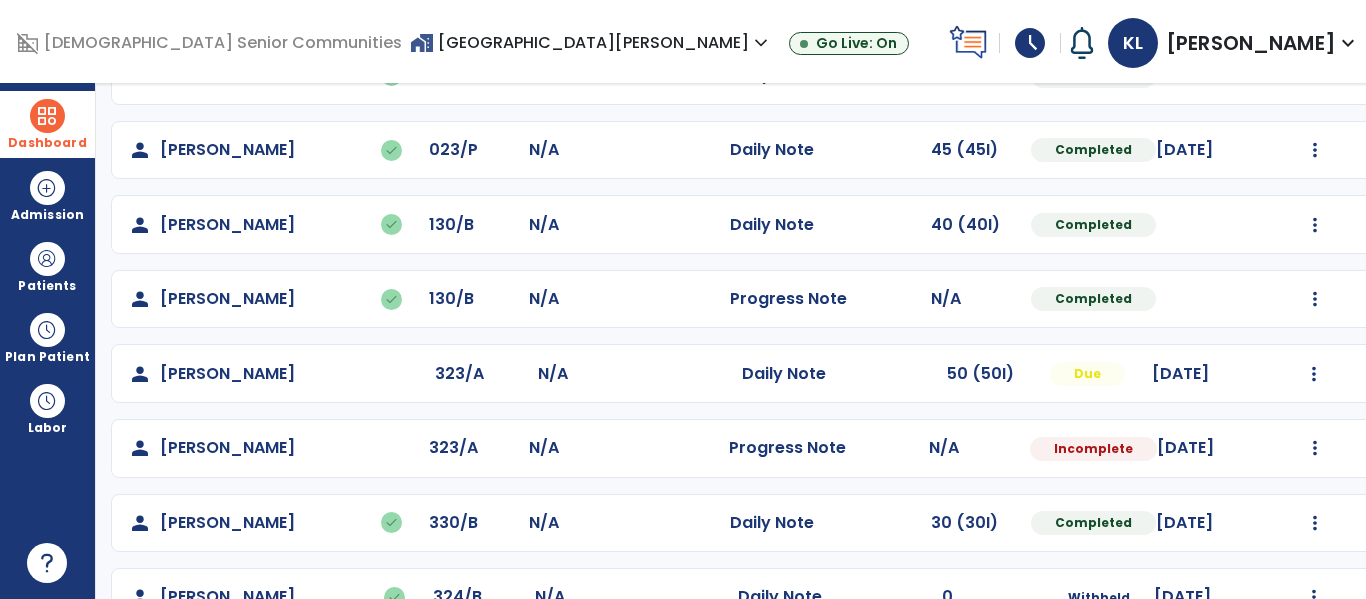 scroll, scrollTop: 786, scrollLeft: 0, axis: vertical 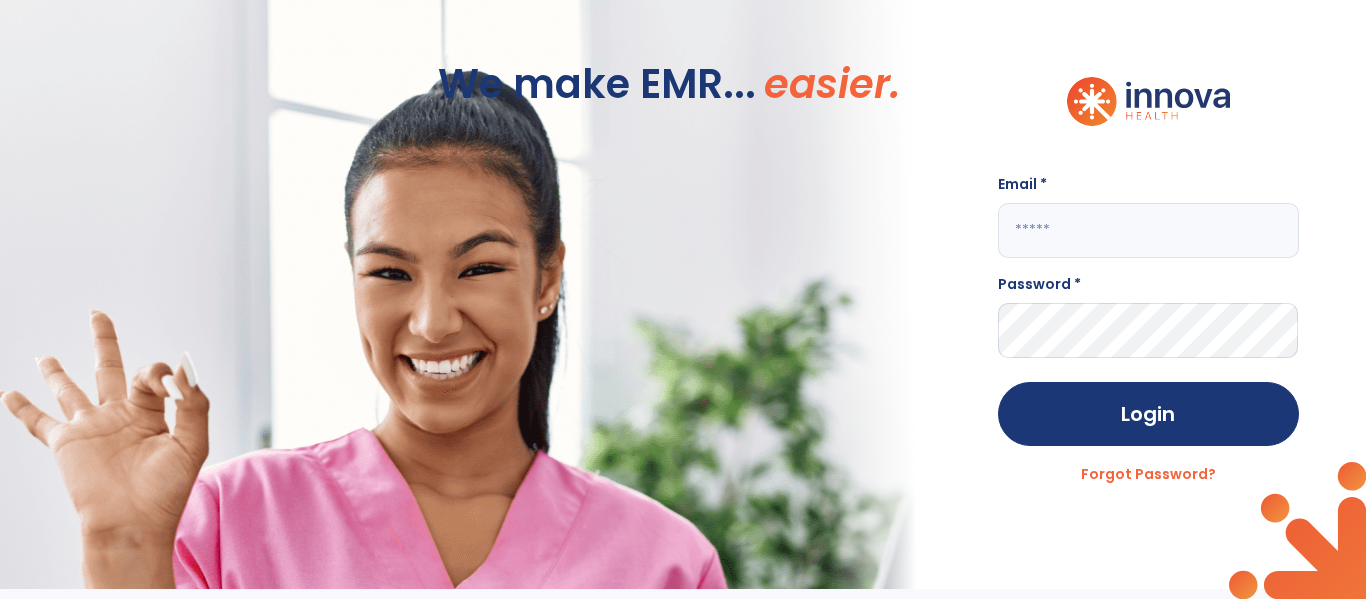 click 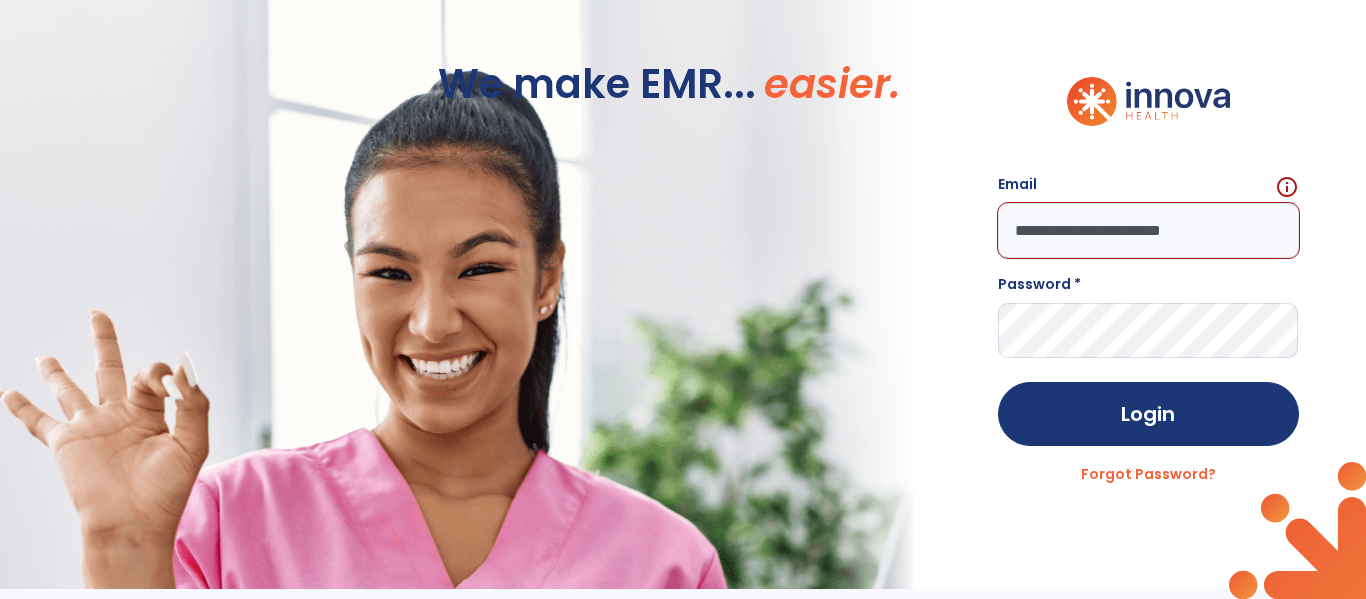 type on "**********" 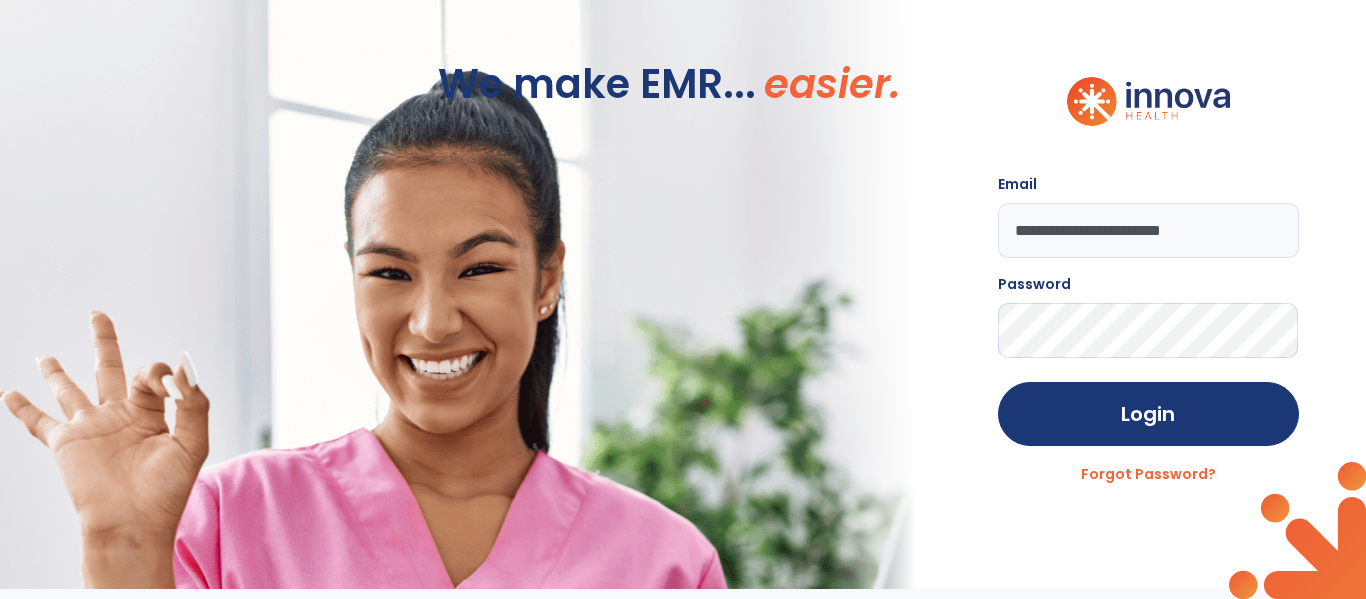 click on "Login" 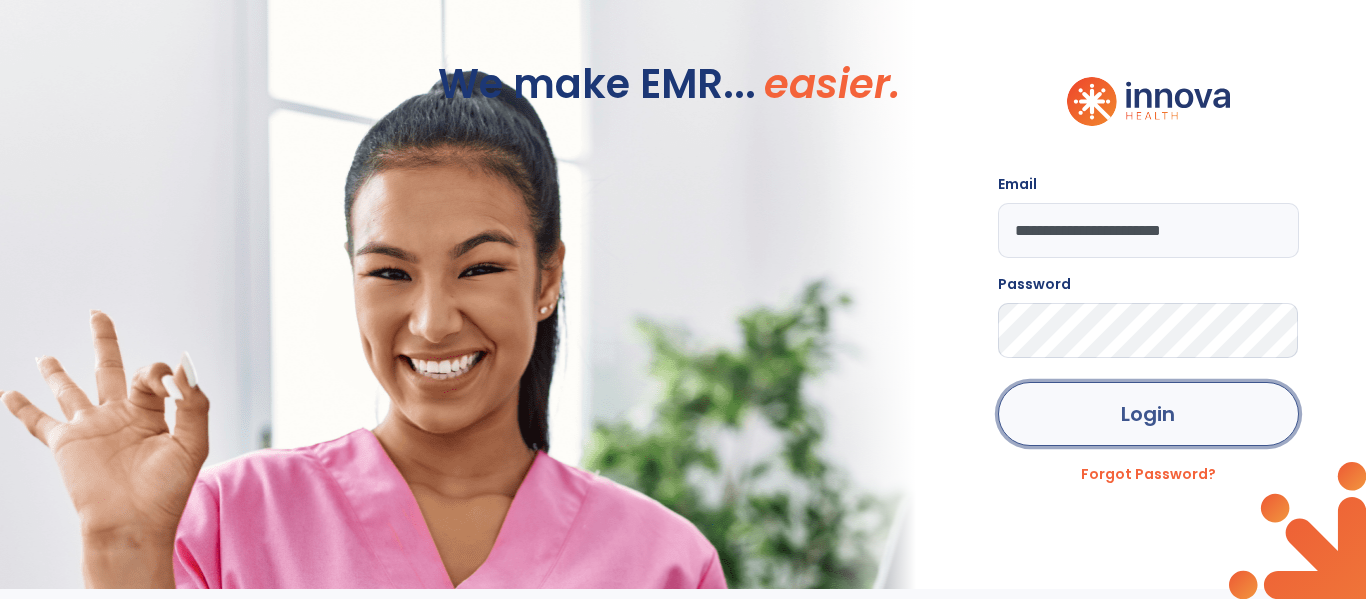 click on "Login" 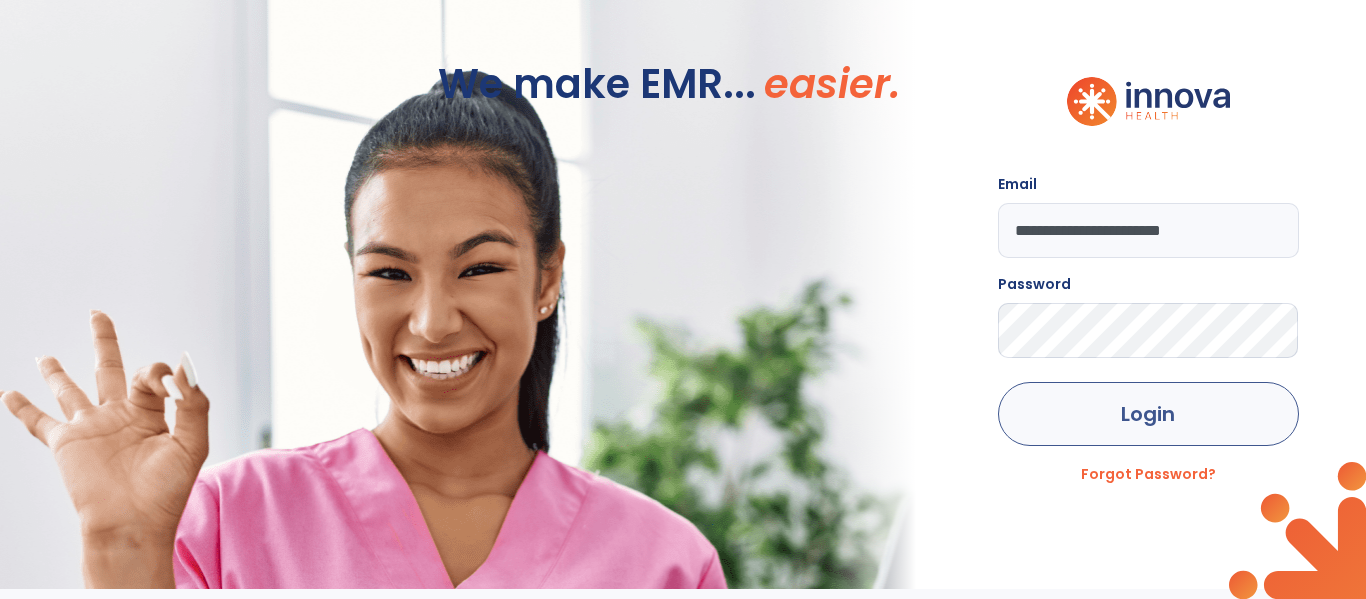 click on "Login" 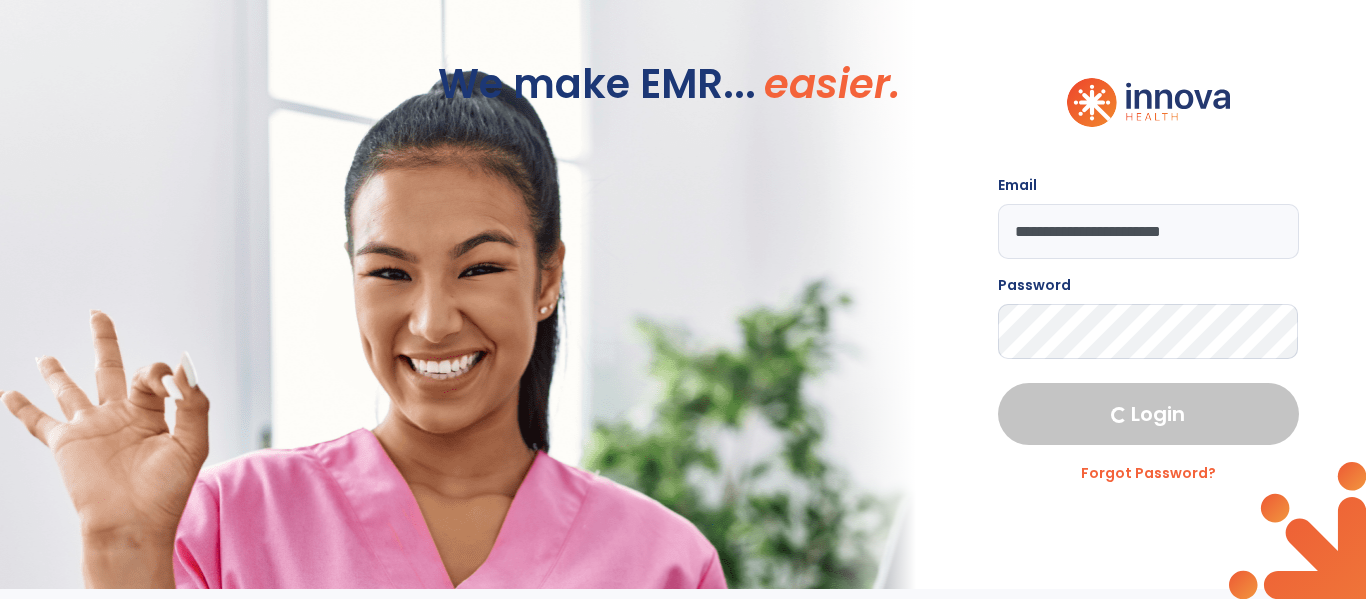 select on "****" 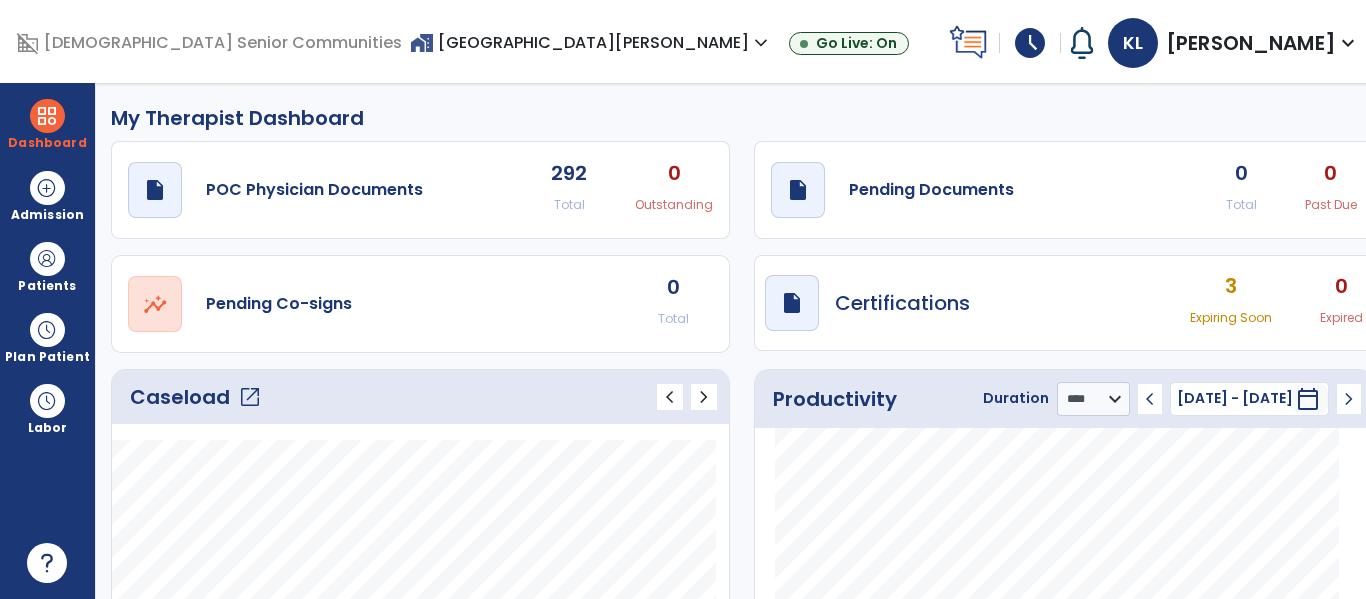 click on "open_in_new" 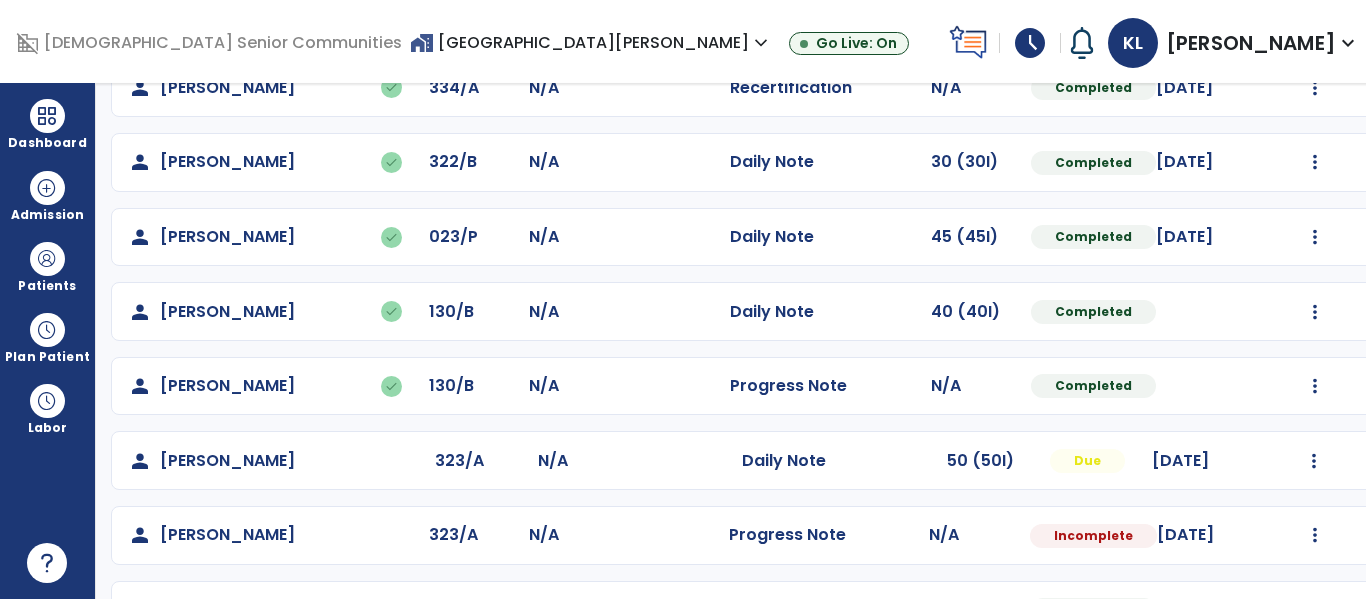 scroll, scrollTop: 786, scrollLeft: 0, axis: vertical 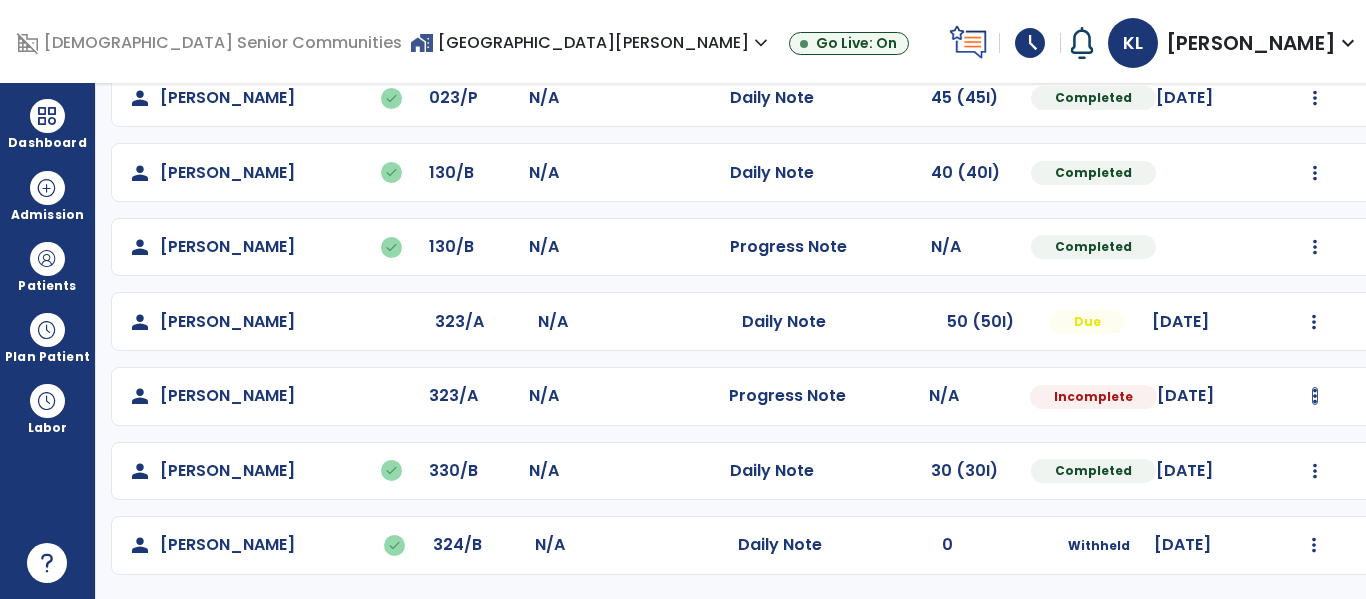 click at bounding box center (1315, -424) 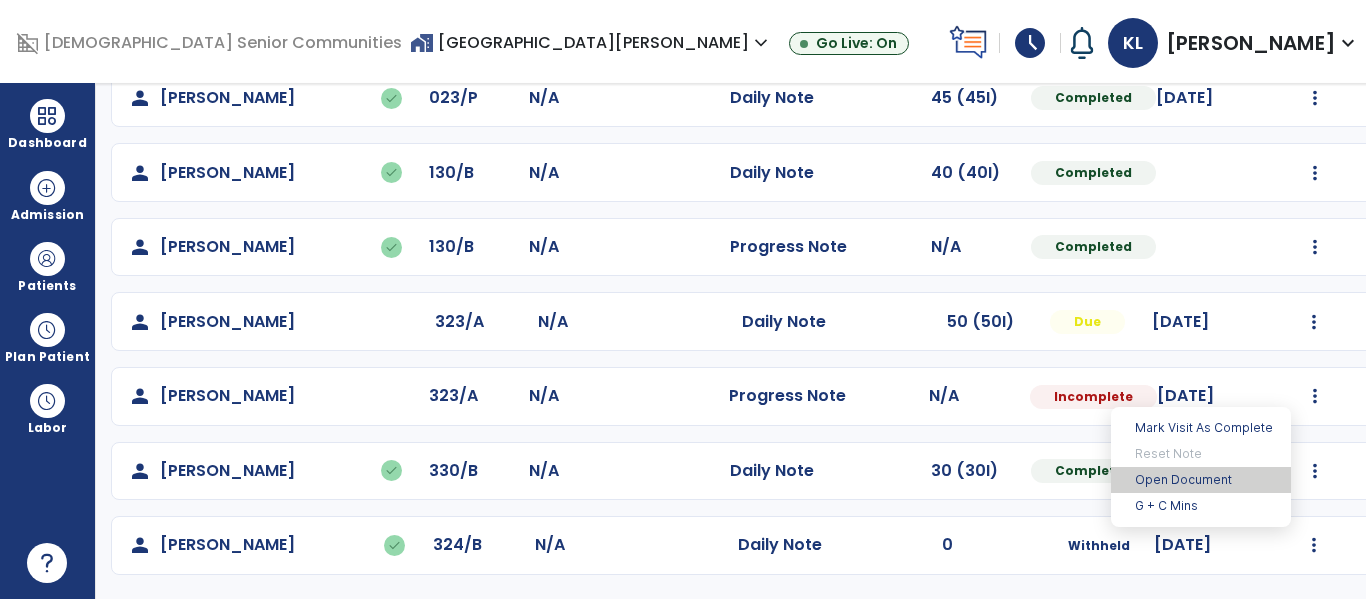 click on "Open Document" at bounding box center (1201, 480) 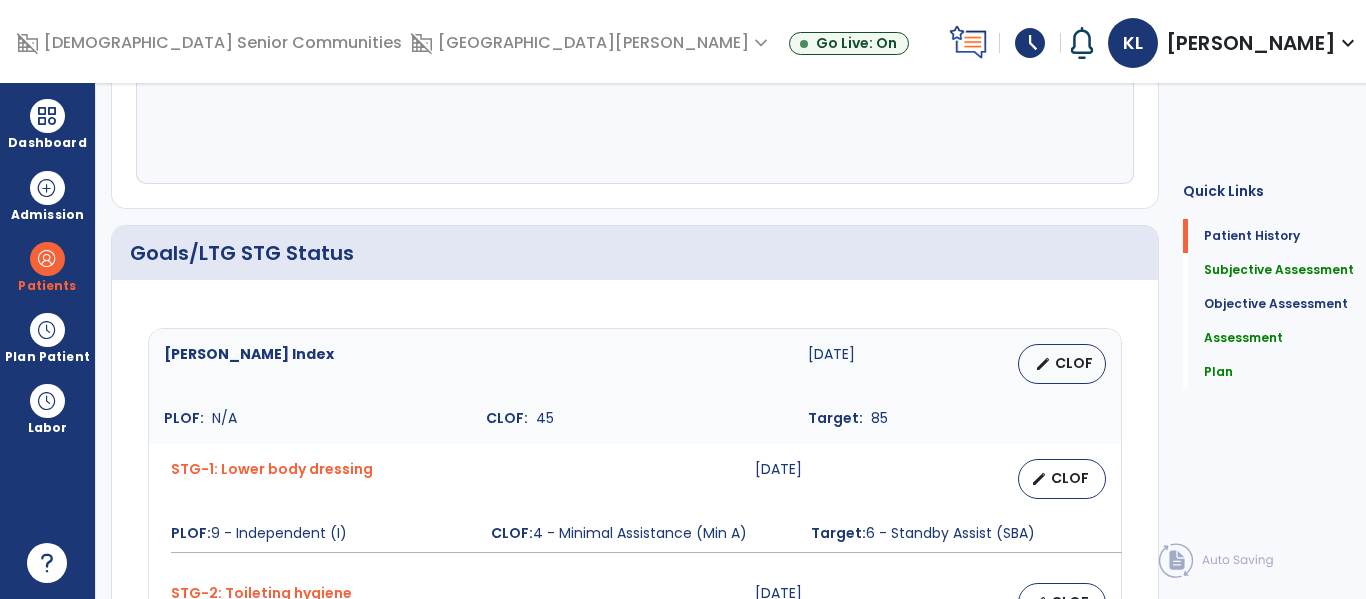 scroll, scrollTop: 0, scrollLeft: 0, axis: both 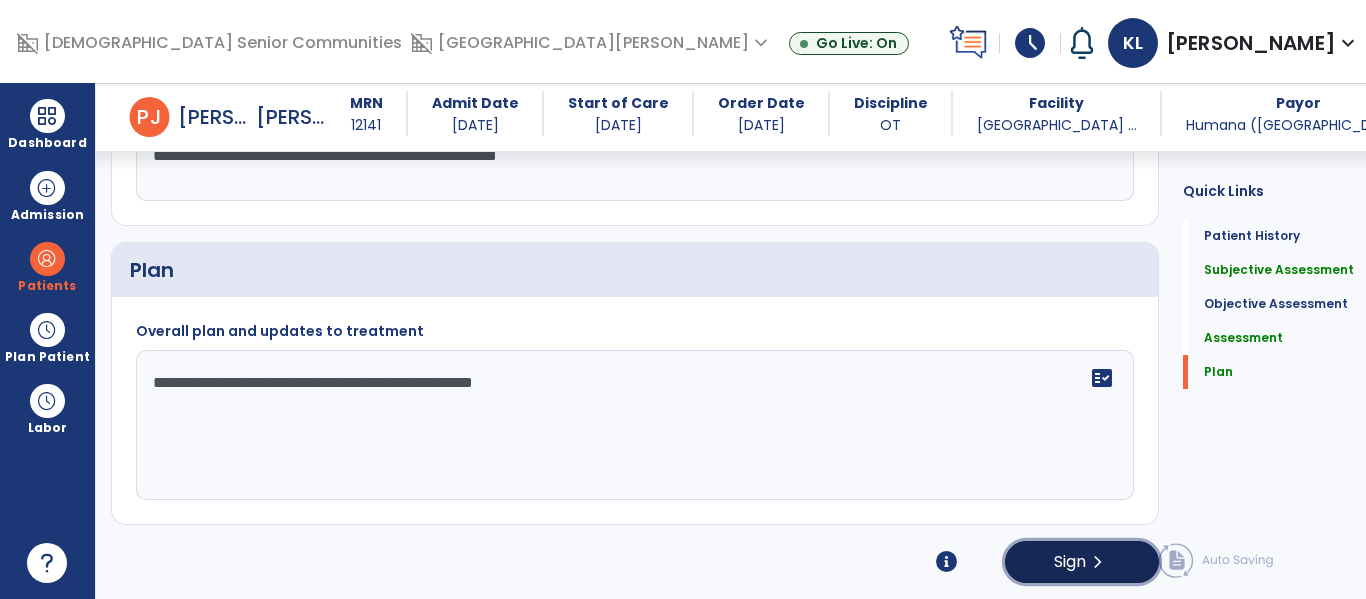 click on "Sign" 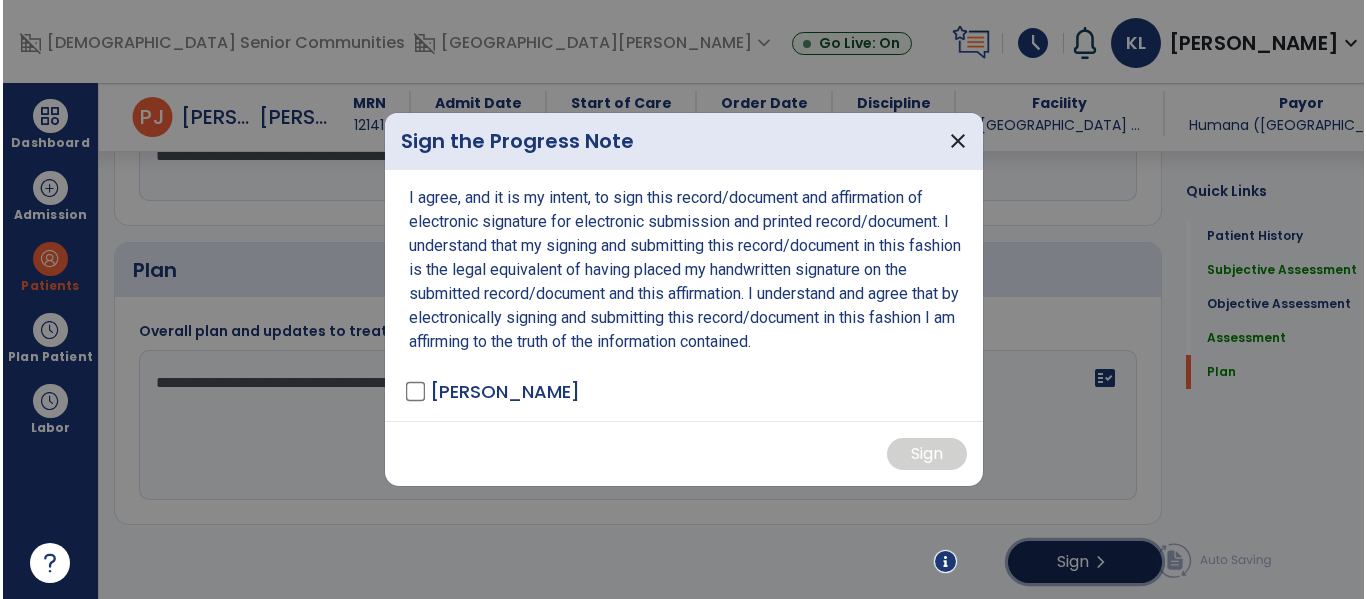 scroll, scrollTop: 2494, scrollLeft: 0, axis: vertical 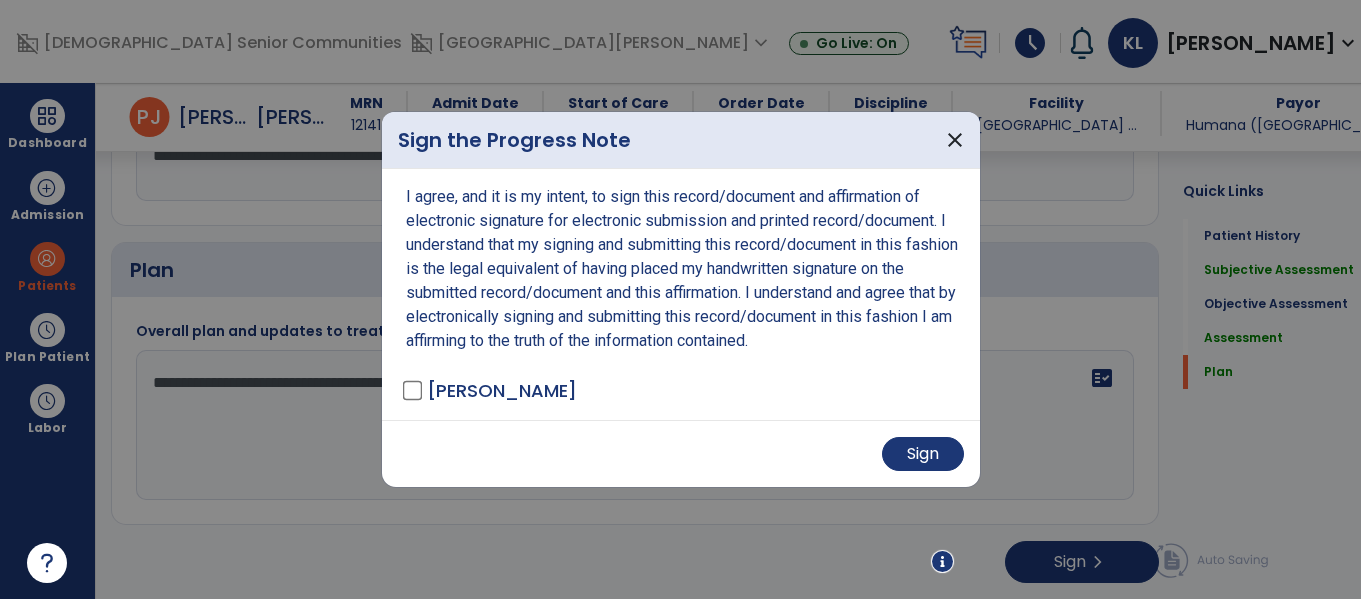 click on "Sign" at bounding box center (681, 453) 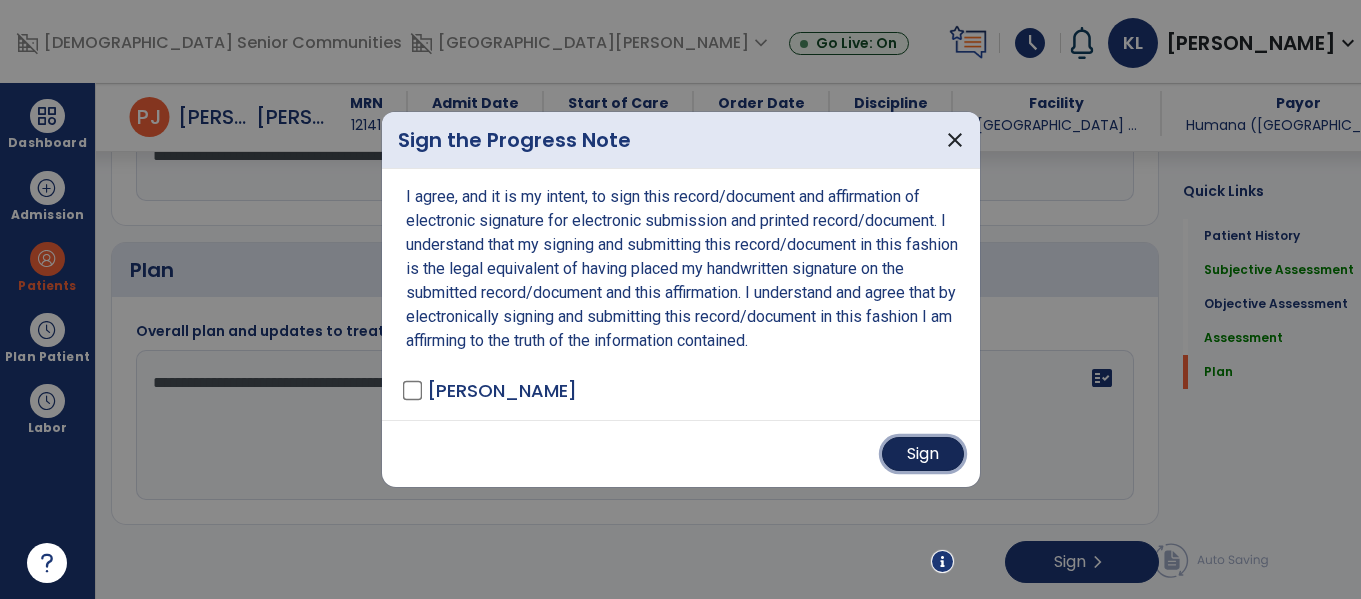 click on "Sign" at bounding box center [923, 454] 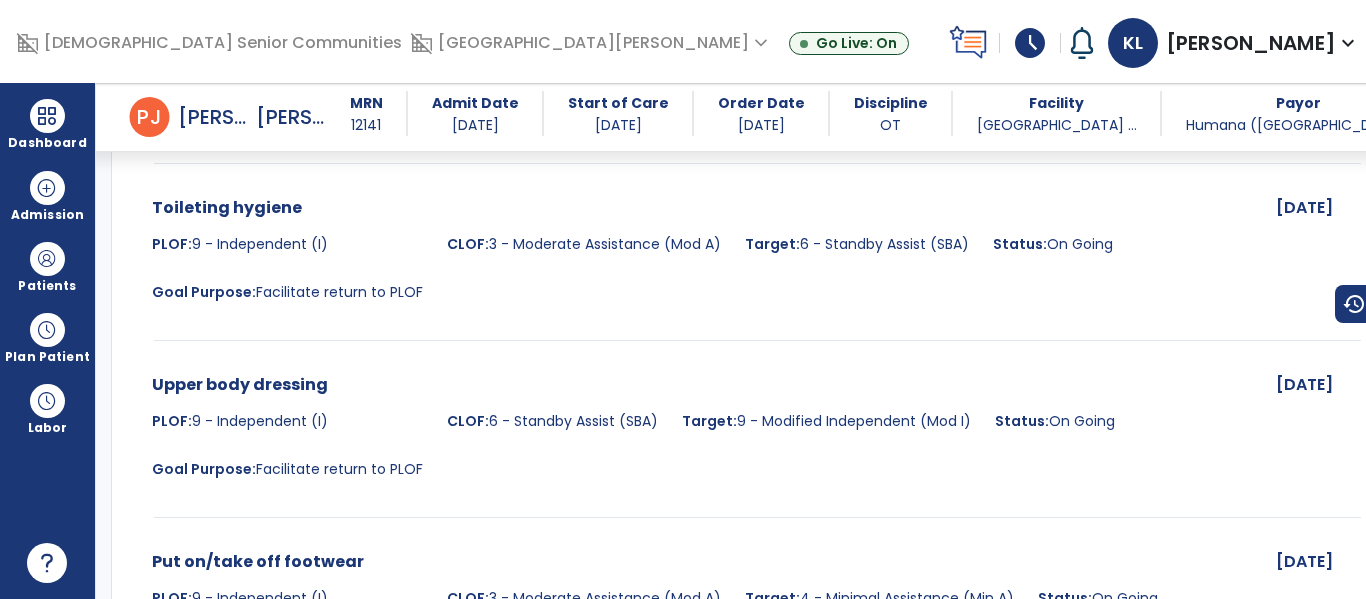 scroll, scrollTop: 0, scrollLeft: 0, axis: both 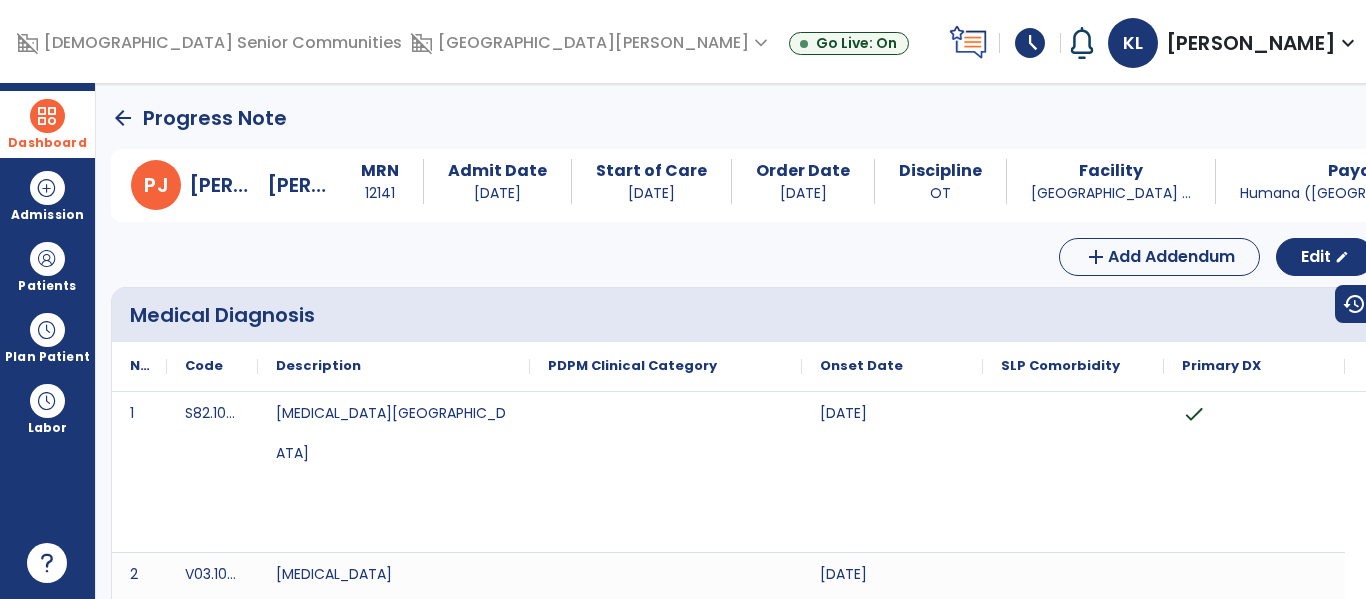 click at bounding box center (47, 116) 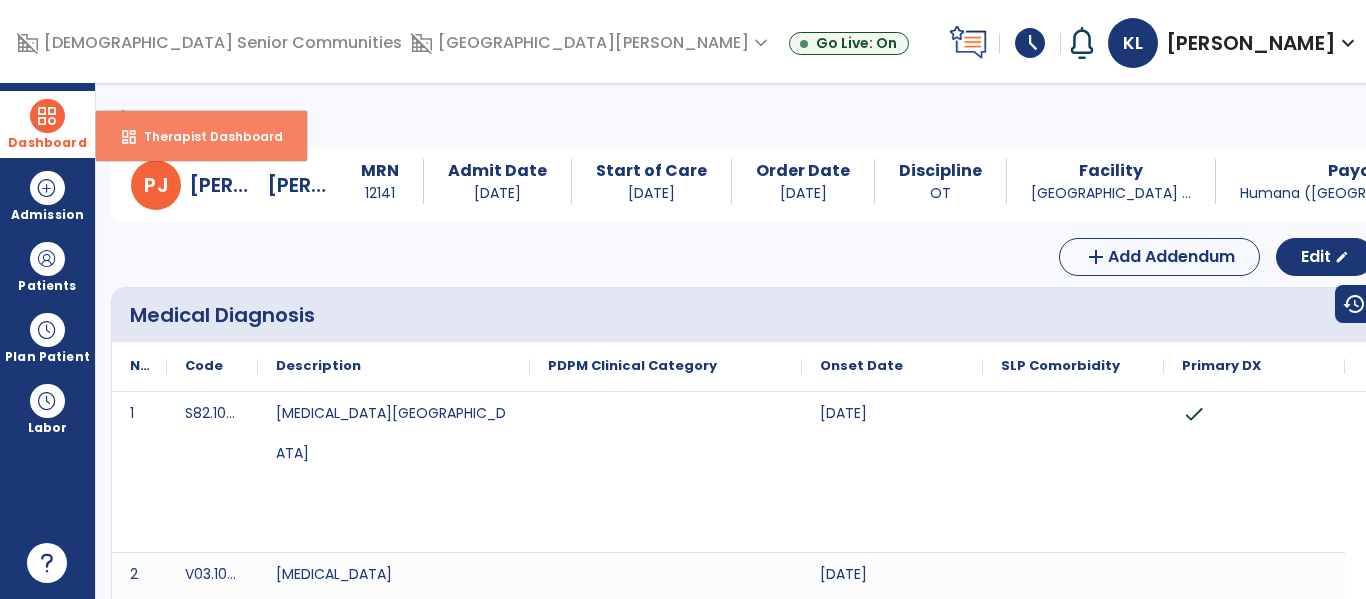 click on "Therapist Dashboard" at bounding box center [205, 136] 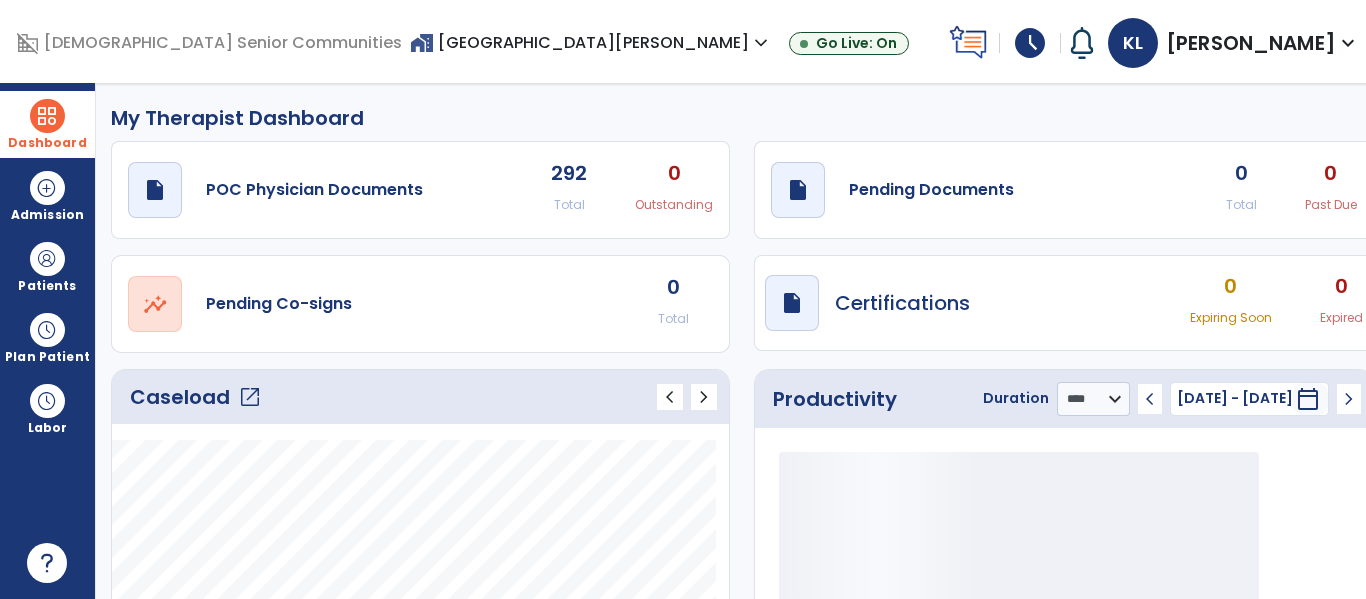 click on "open_in_new" 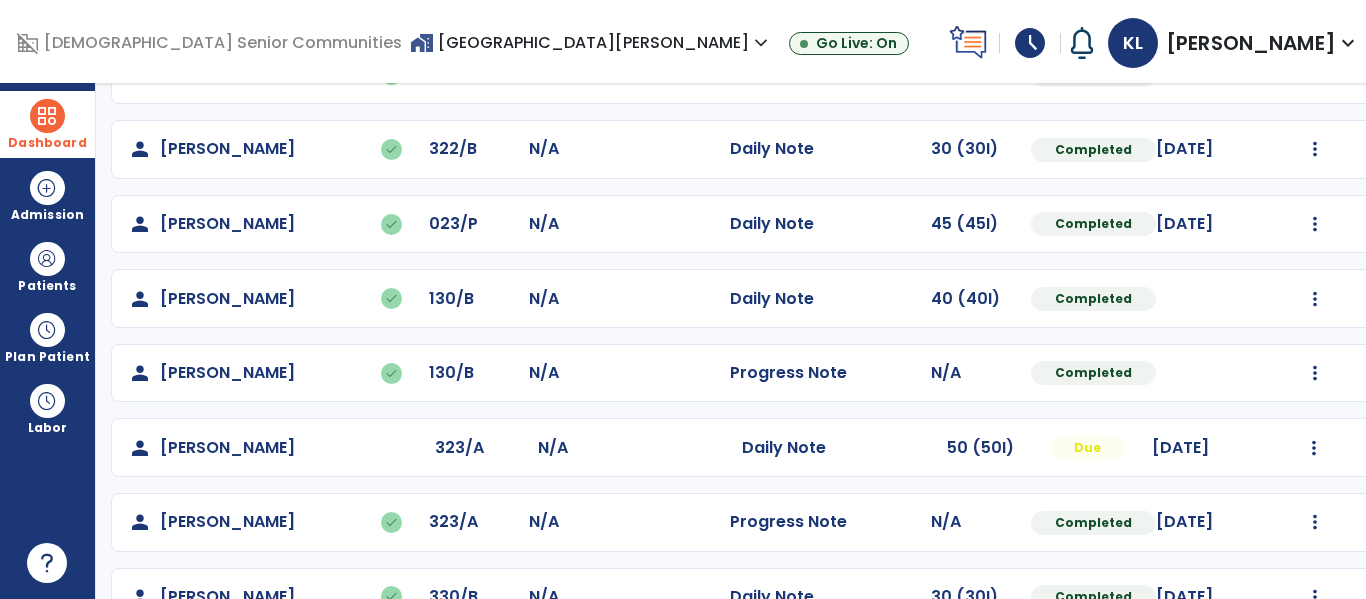scroll, scrollTop: 786, scrollLeft: 0, axis: vertical 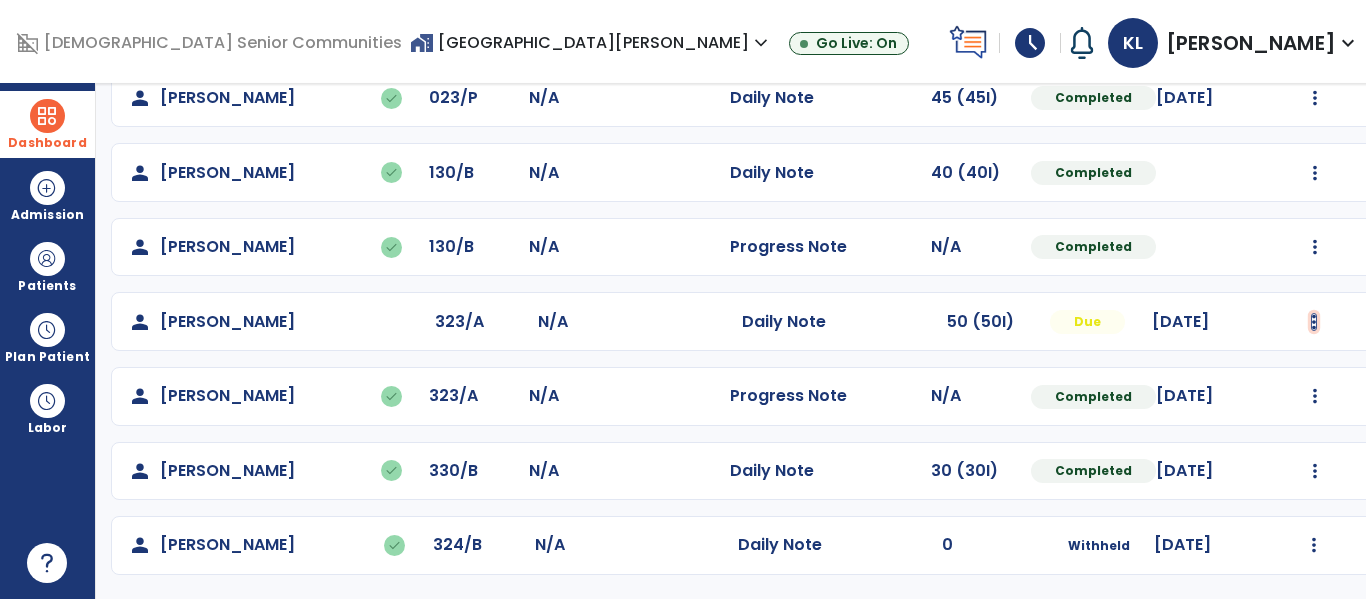 click at bounding box center (1315, -424) 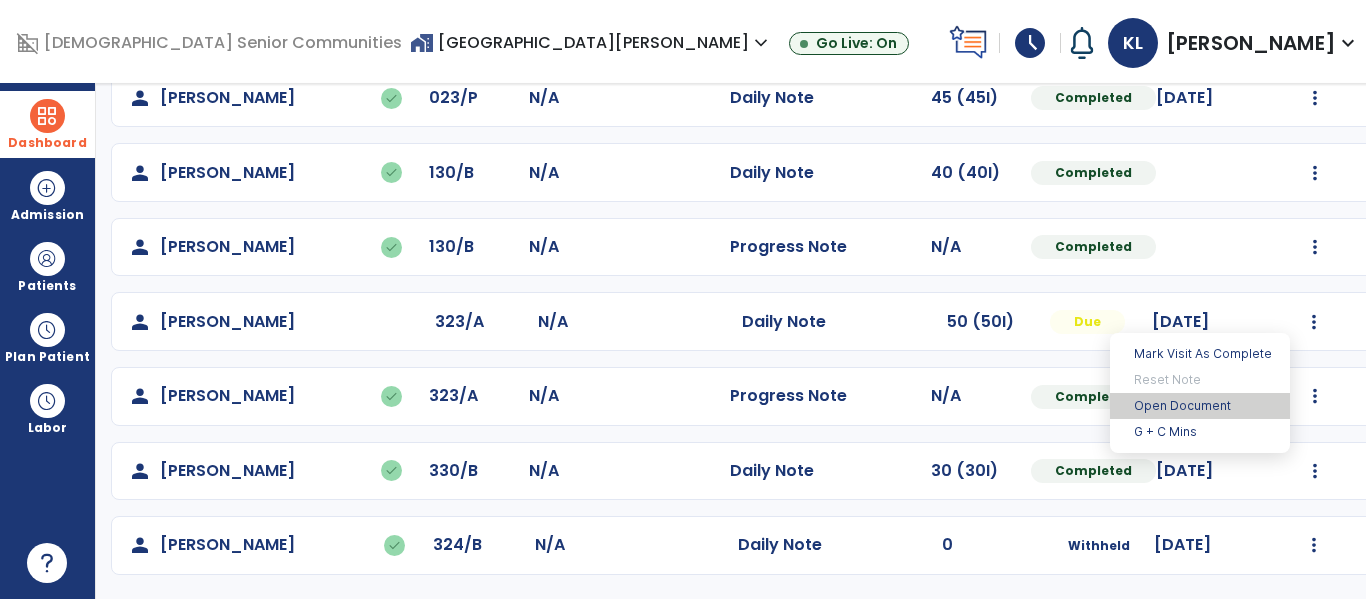 click on "Open Document" at bounding box center [1200, 406] 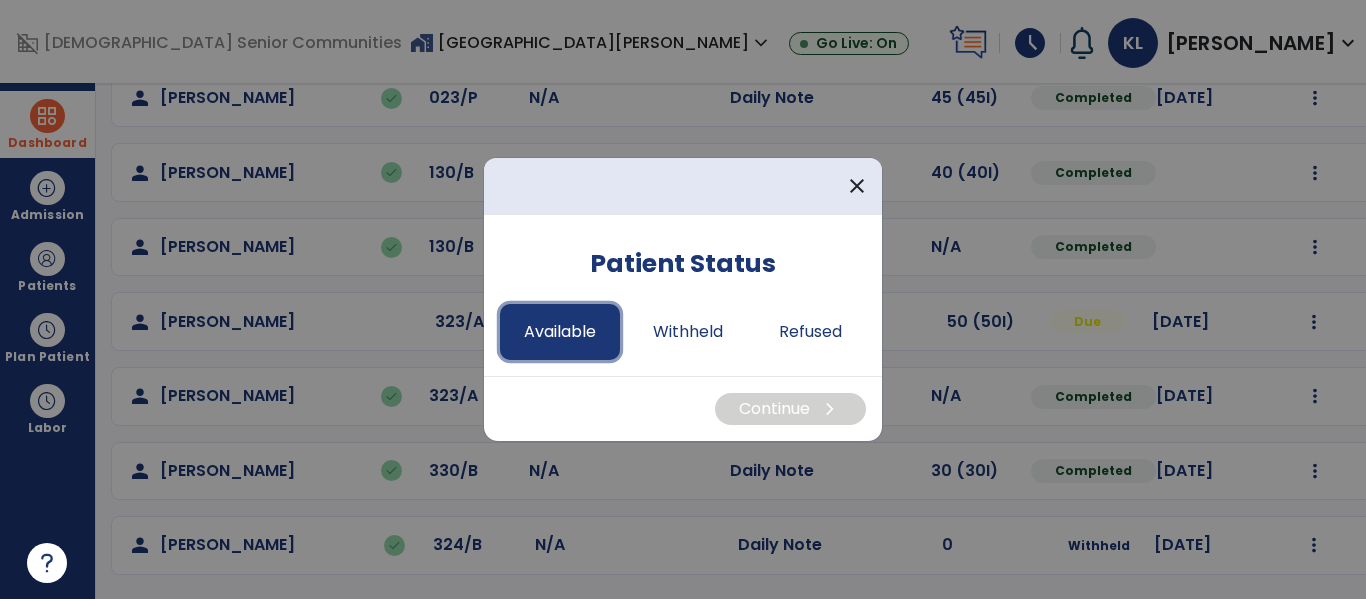click on "Available" at bounding box center [560, 332] 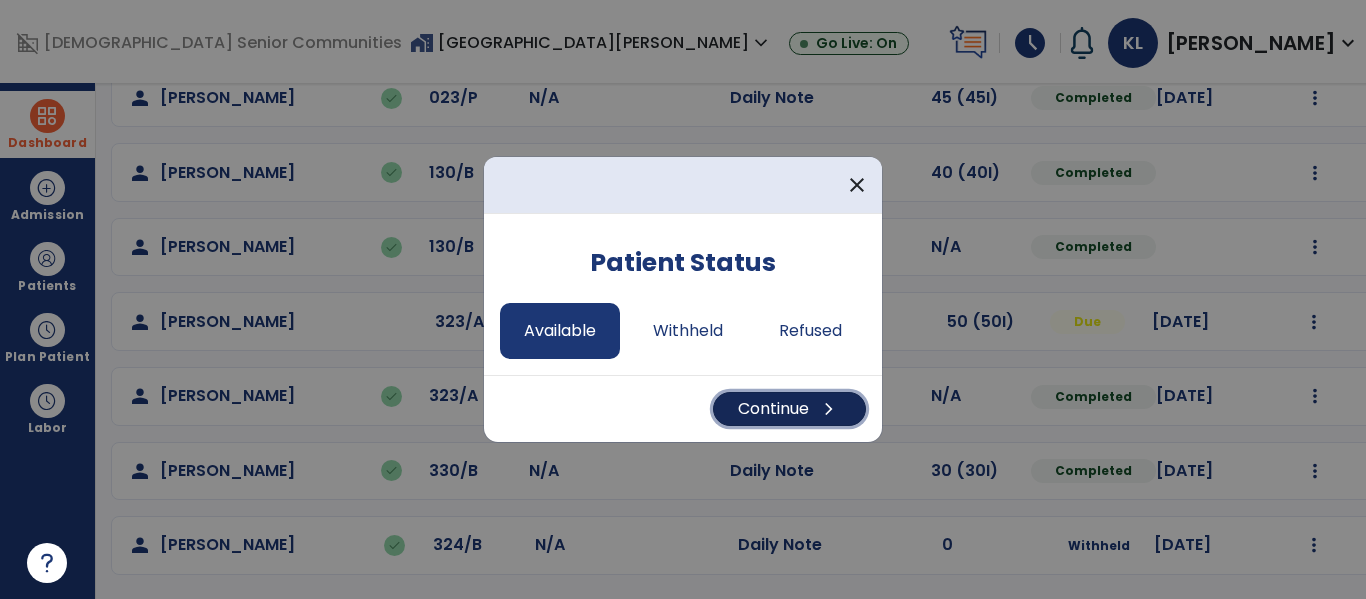 click on "Continue   chevron_right" at bounding box center (789, 409) 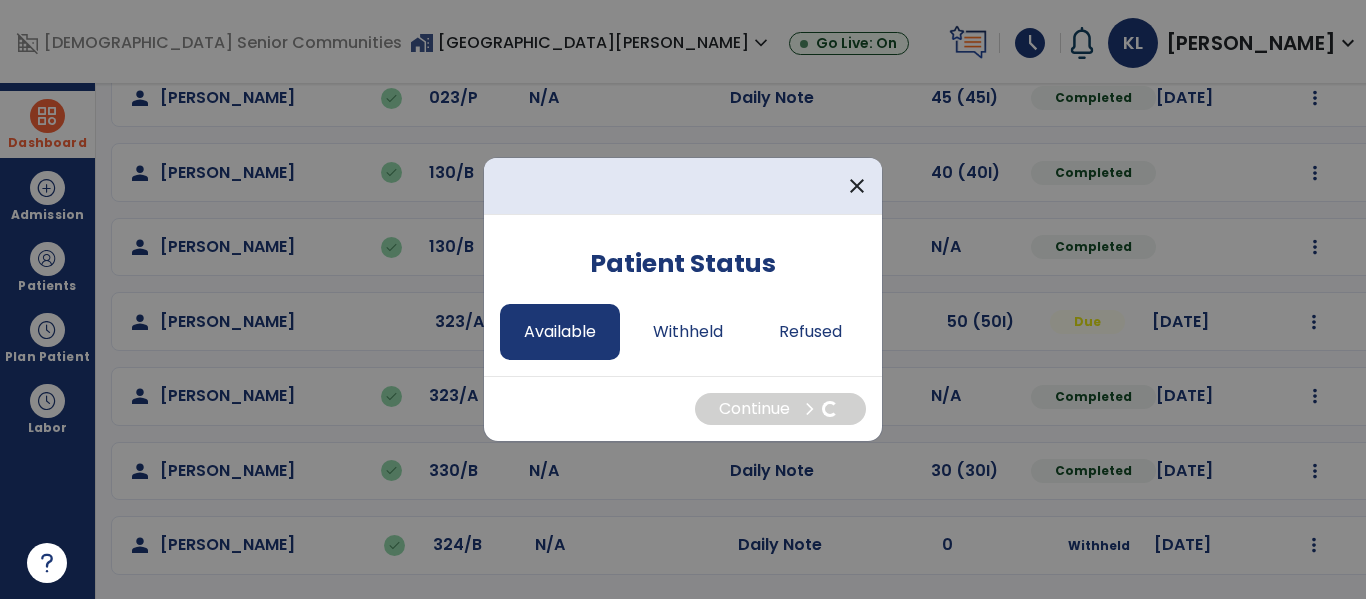 select on "*" 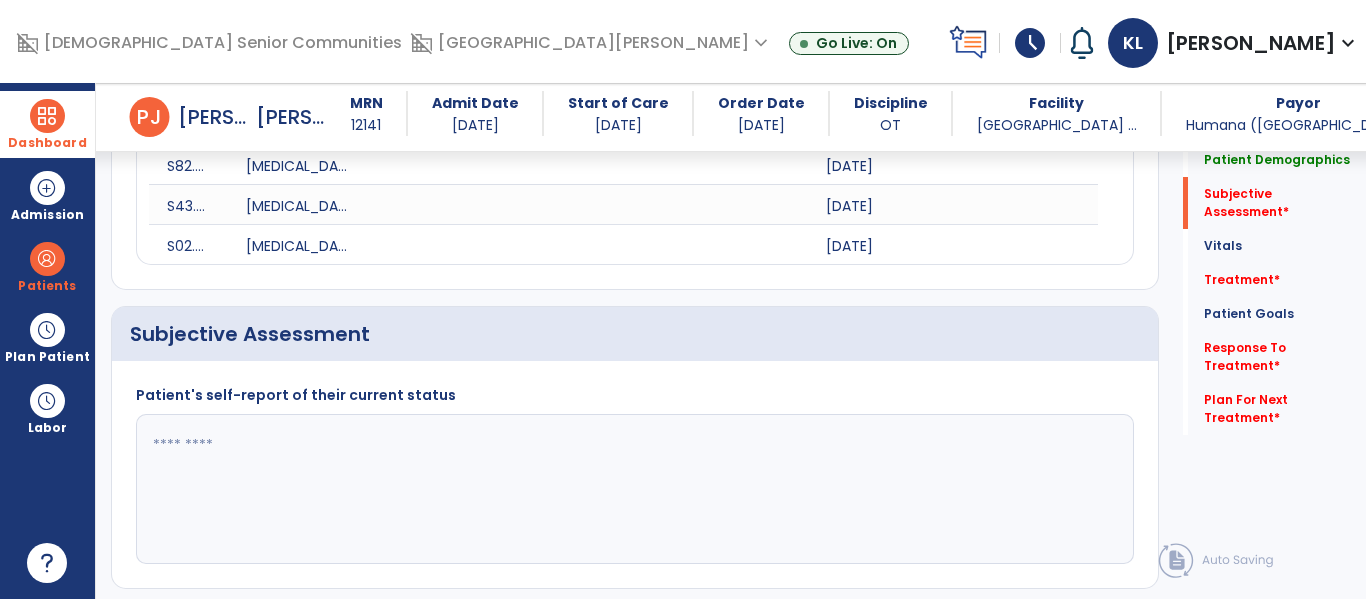scroll, scrollTop: 471, scrollLeft: 0, axis: vertical 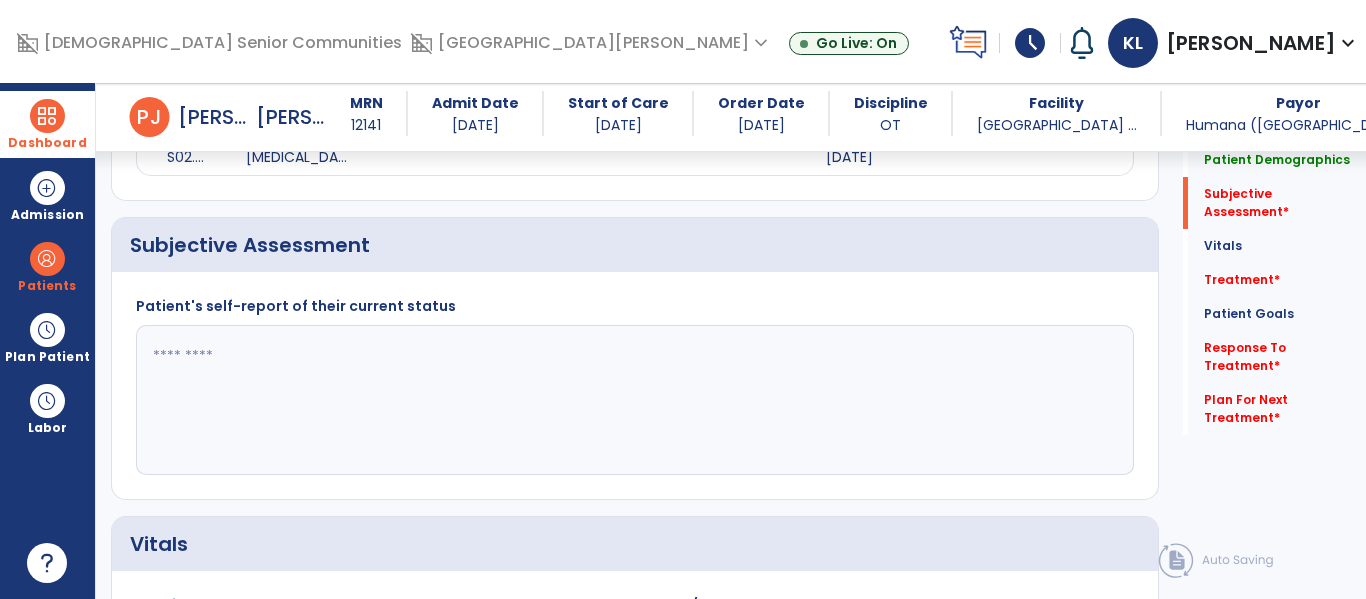 click 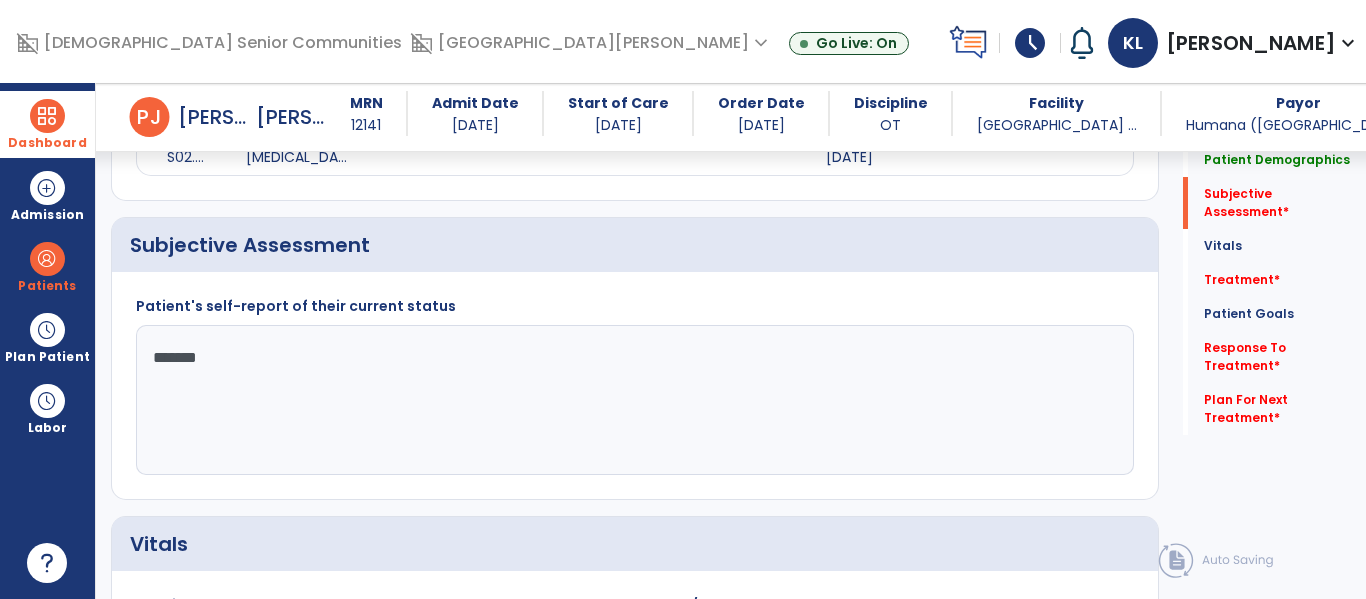 type on "********" 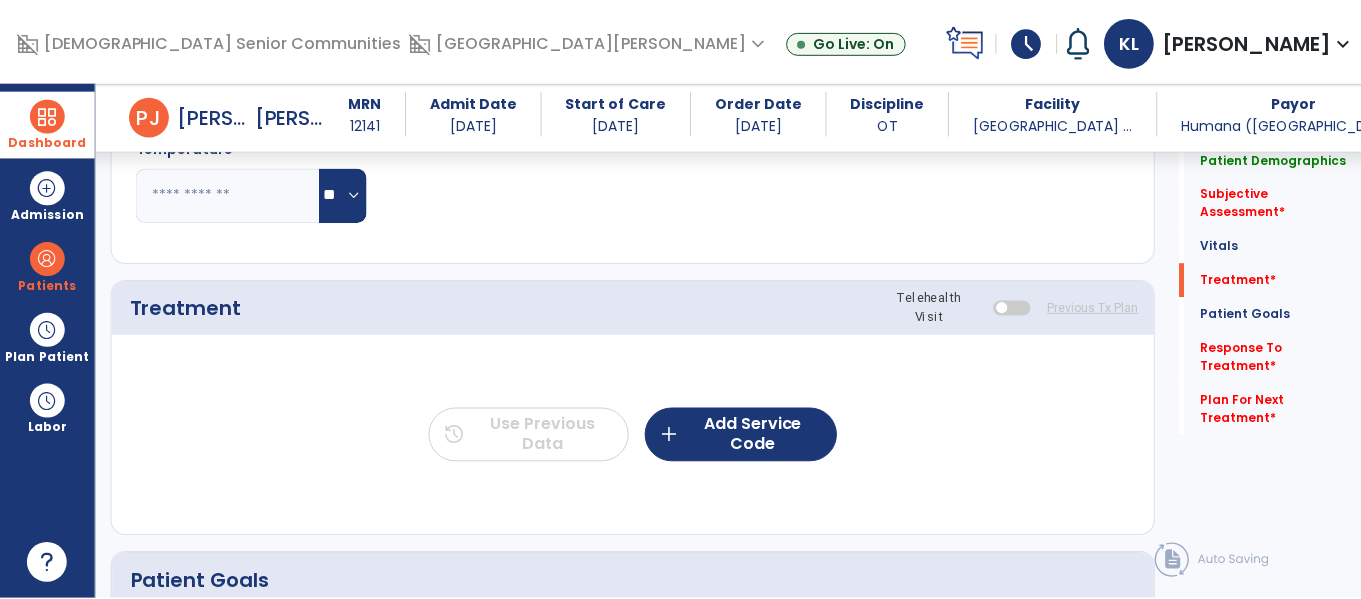 scroll, scrollTop: 1125, scrollLeft: 0, axis: vertical 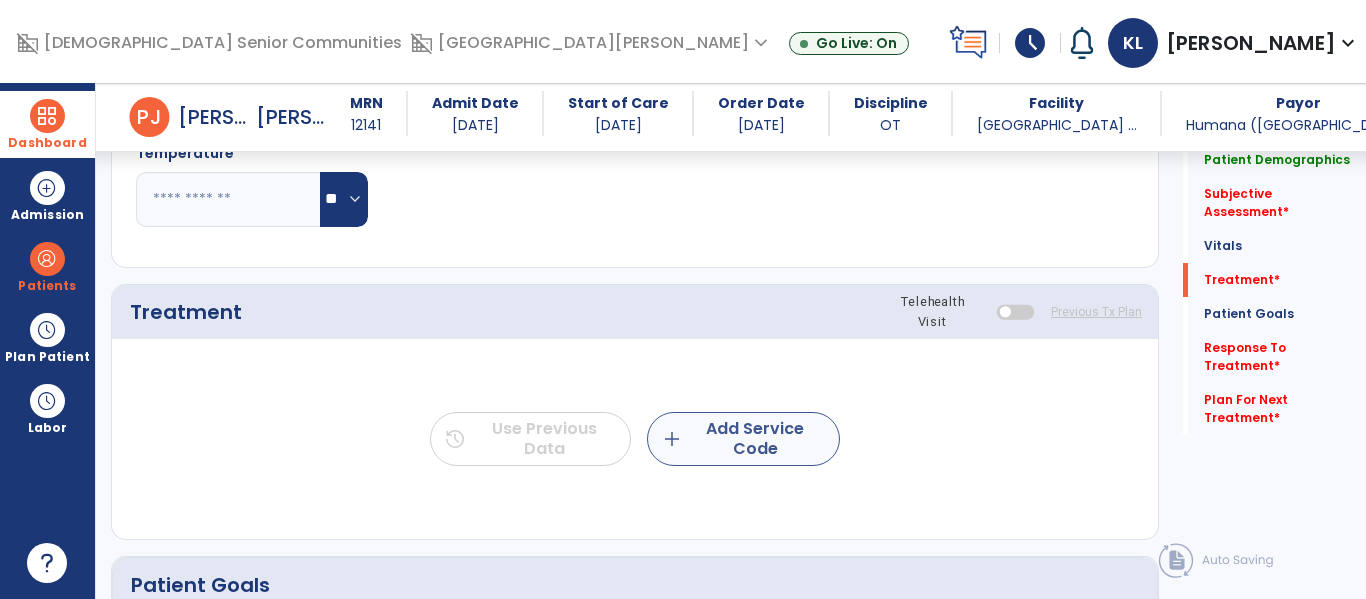 type on "**********" 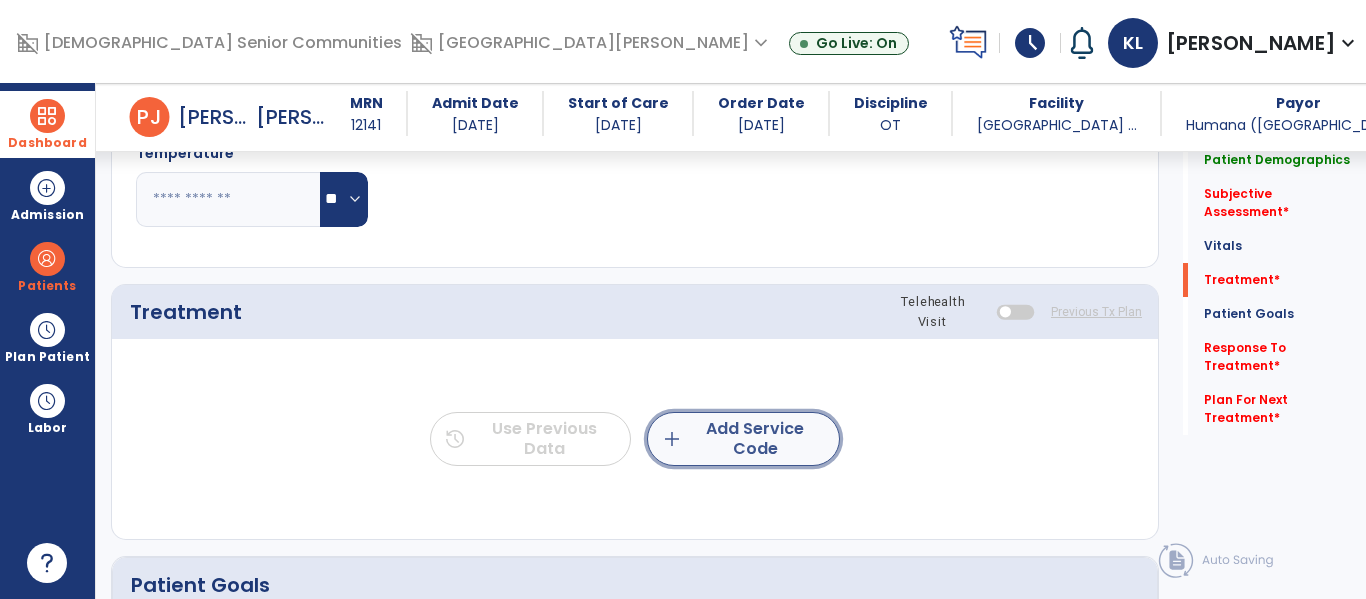 click on "add  Add Service Code" 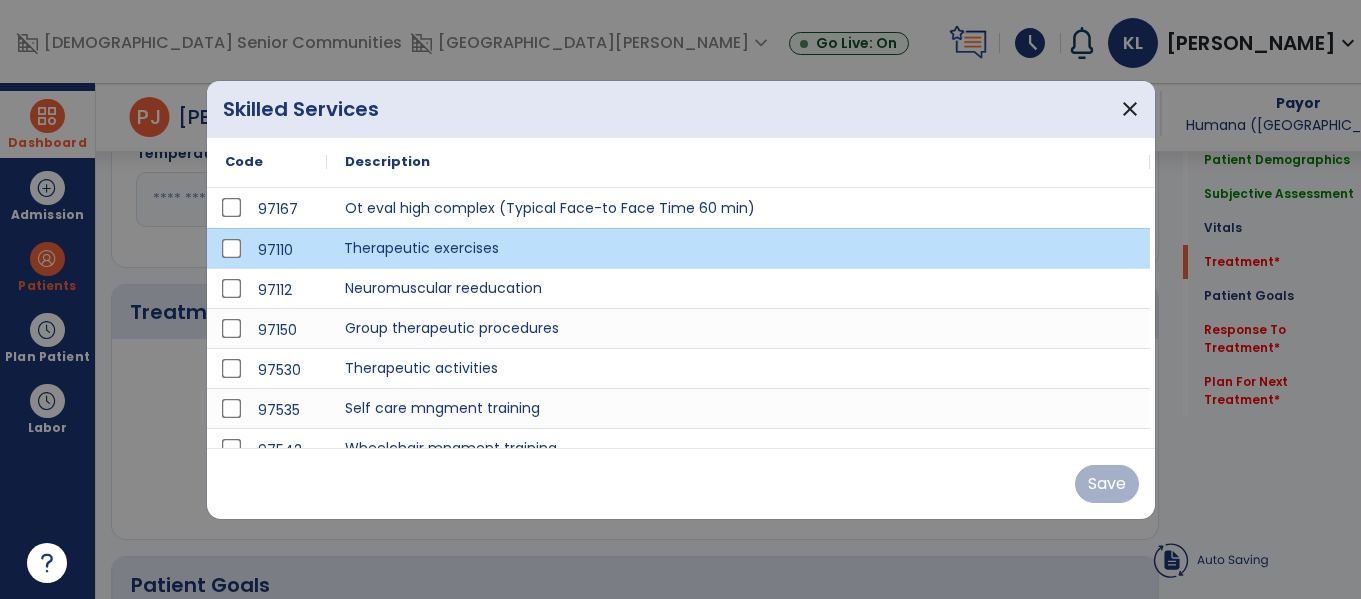 scroll, scrollTop: 1125, scrollLeft: 0, axis: vertical 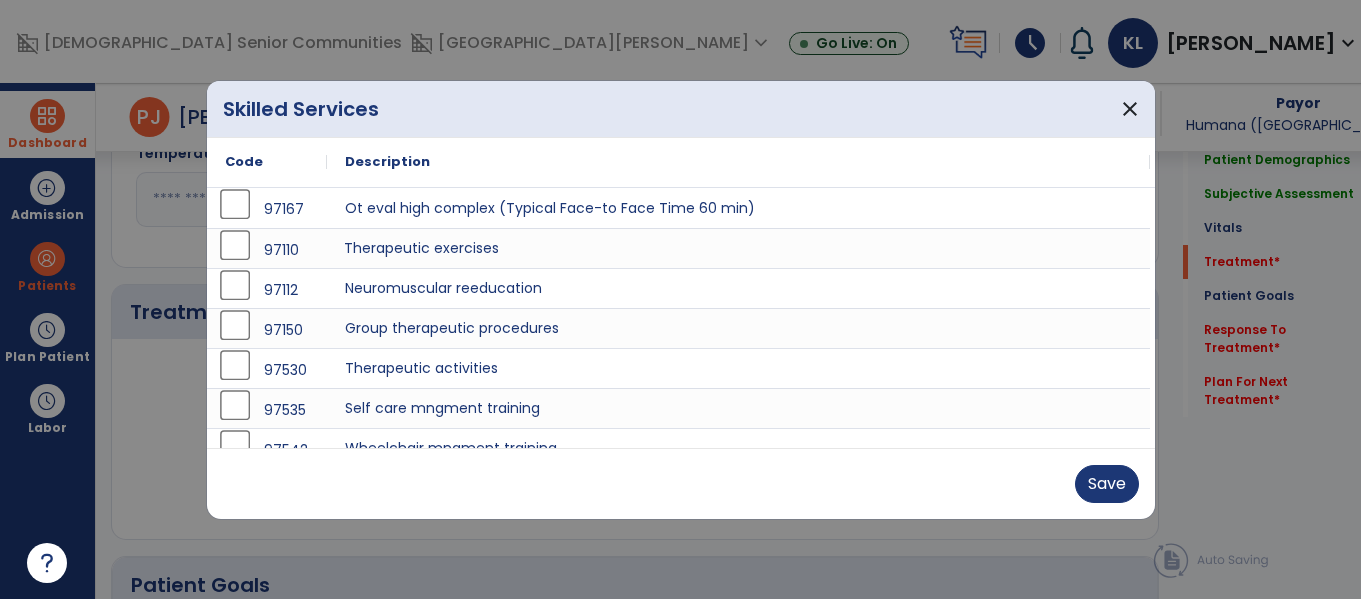 click on "Therapeutic exercises" at bounding box center [738, 248] 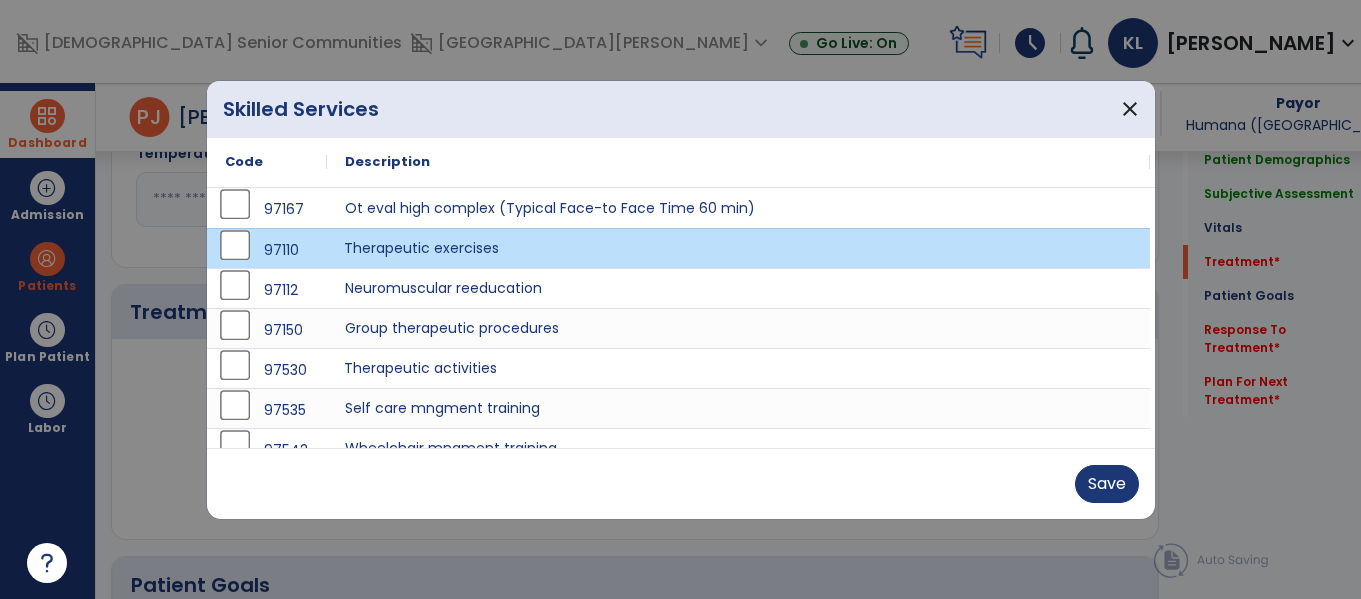 click on "Therapeutic activities" at bounding box center (738, 368) 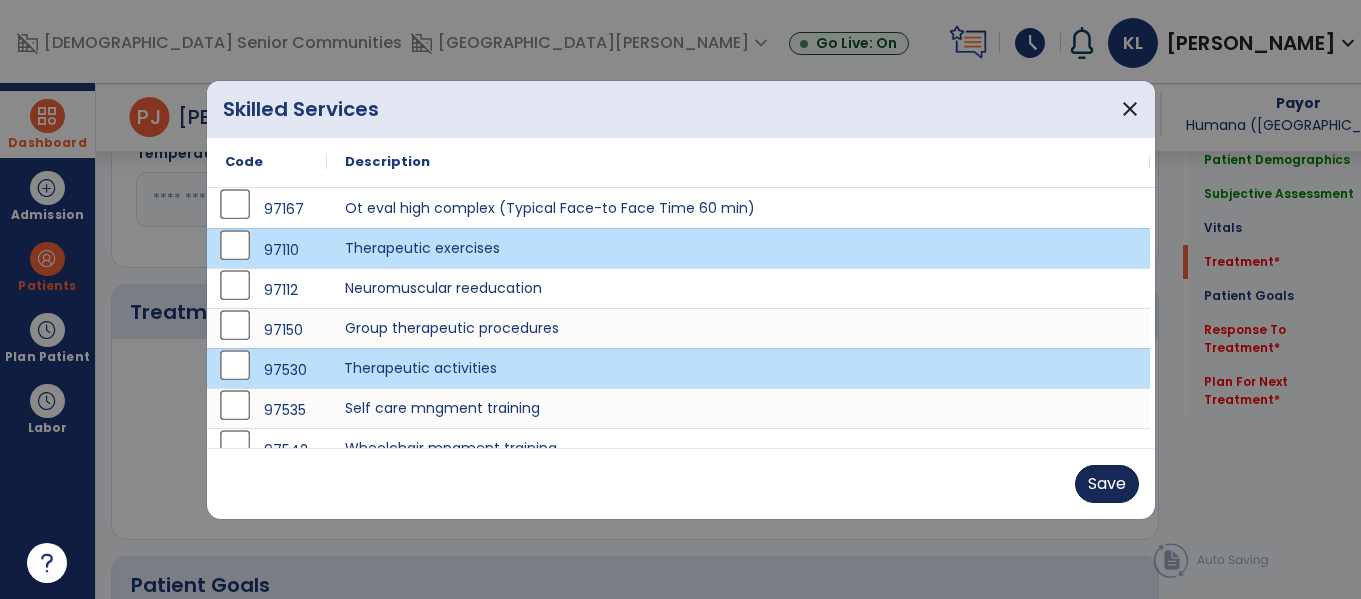 click on "Save" at bounding box center [1107, 484] 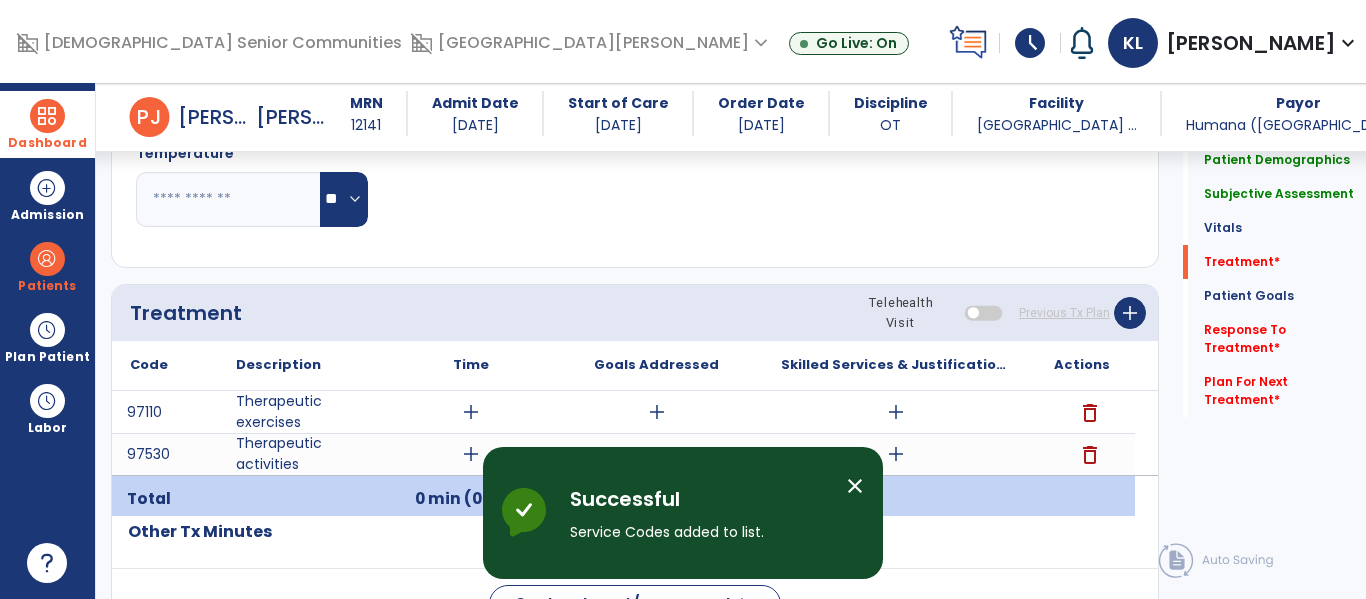 click on "add" at bounding box center [470, 412] 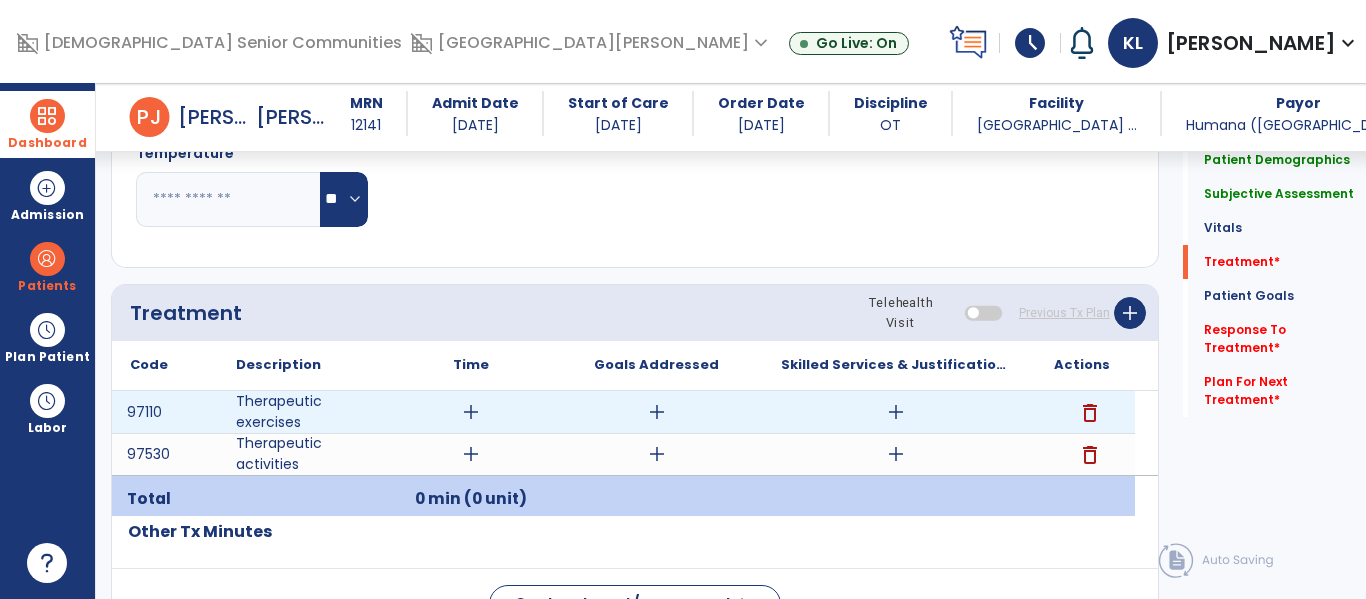click on "add" at bounding box center (471, 412) 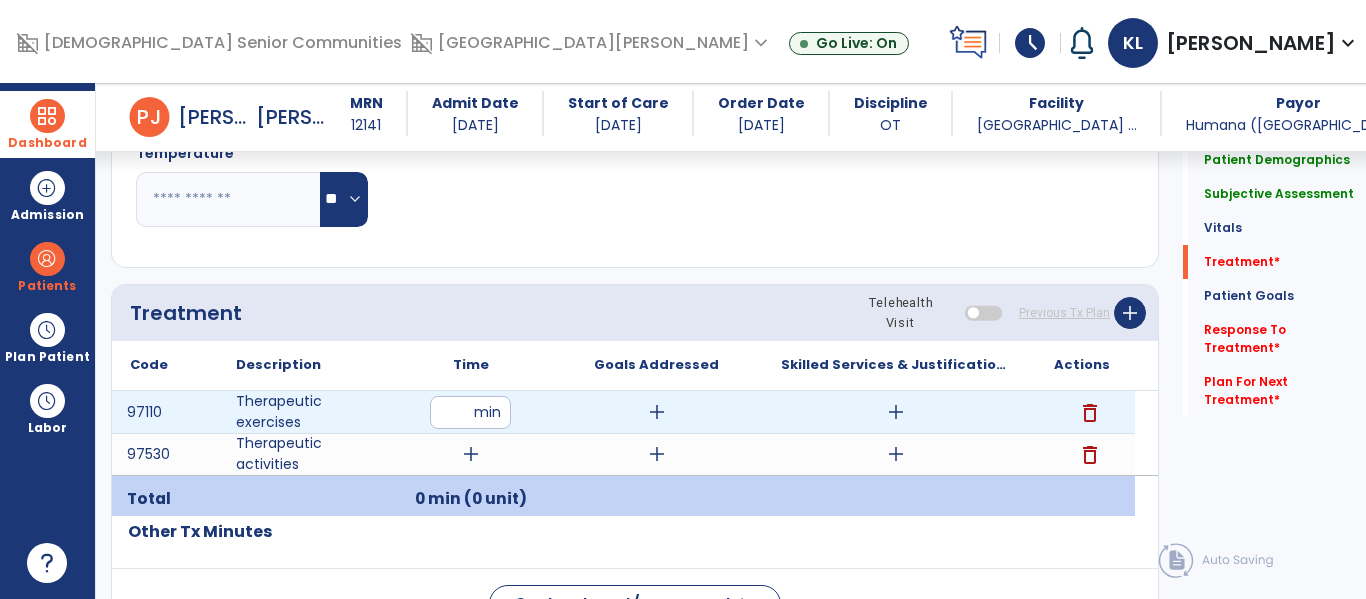 type on "**" 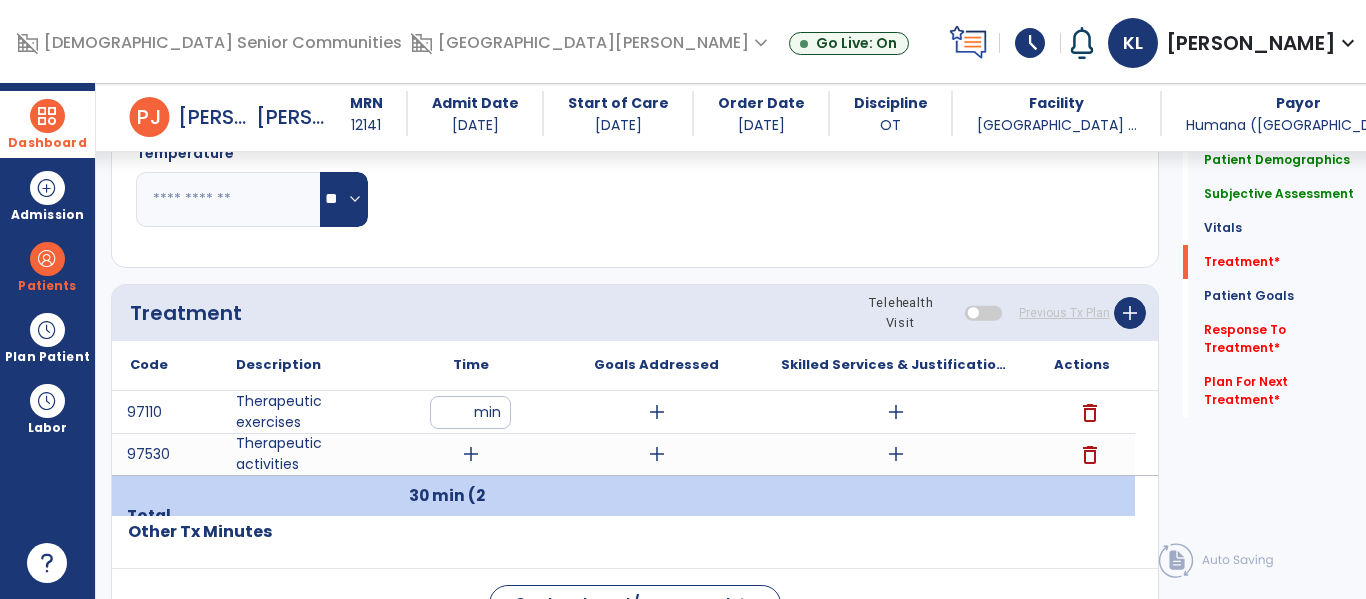 click on "add" at bounding box center (896, 412) 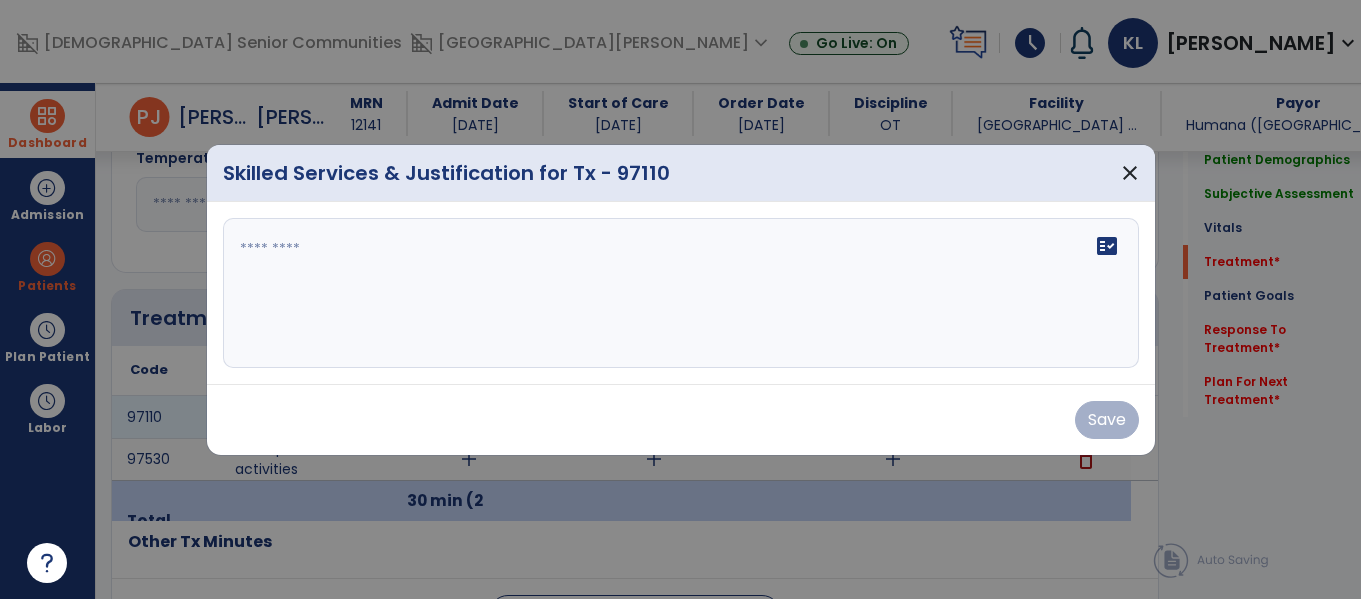 click on "fact_check" at bounding box center (681, 293) 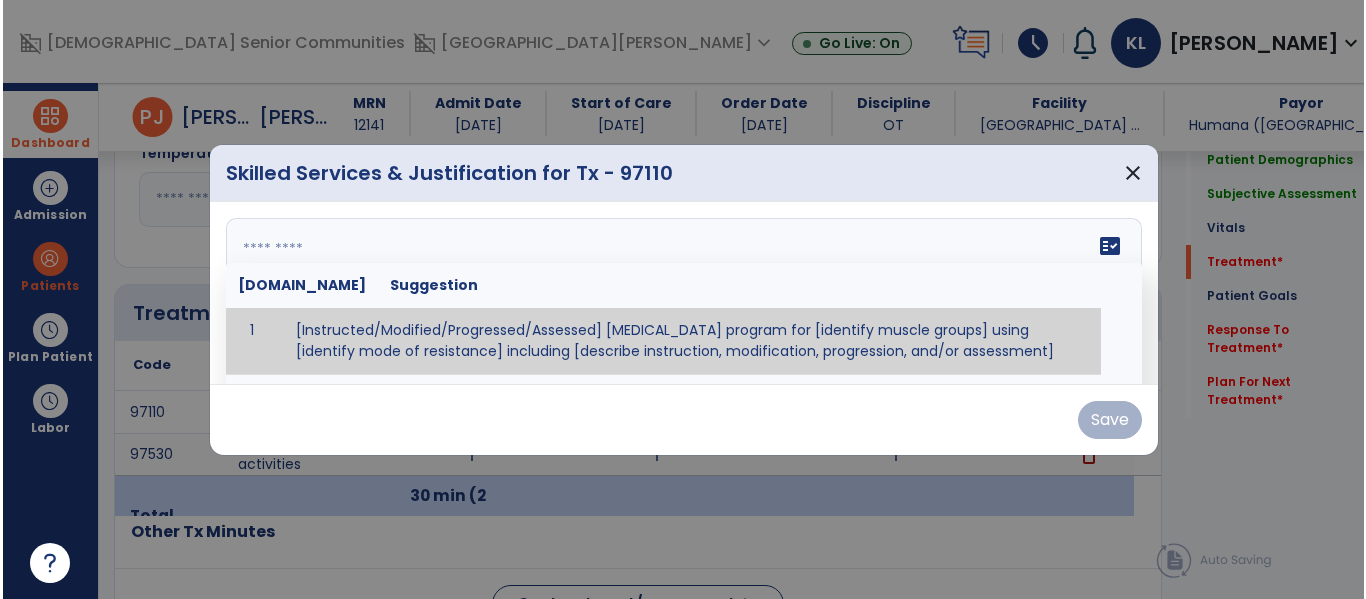 scroll, scrollTop: 1125, scrollLeft: 0, axis: vertical 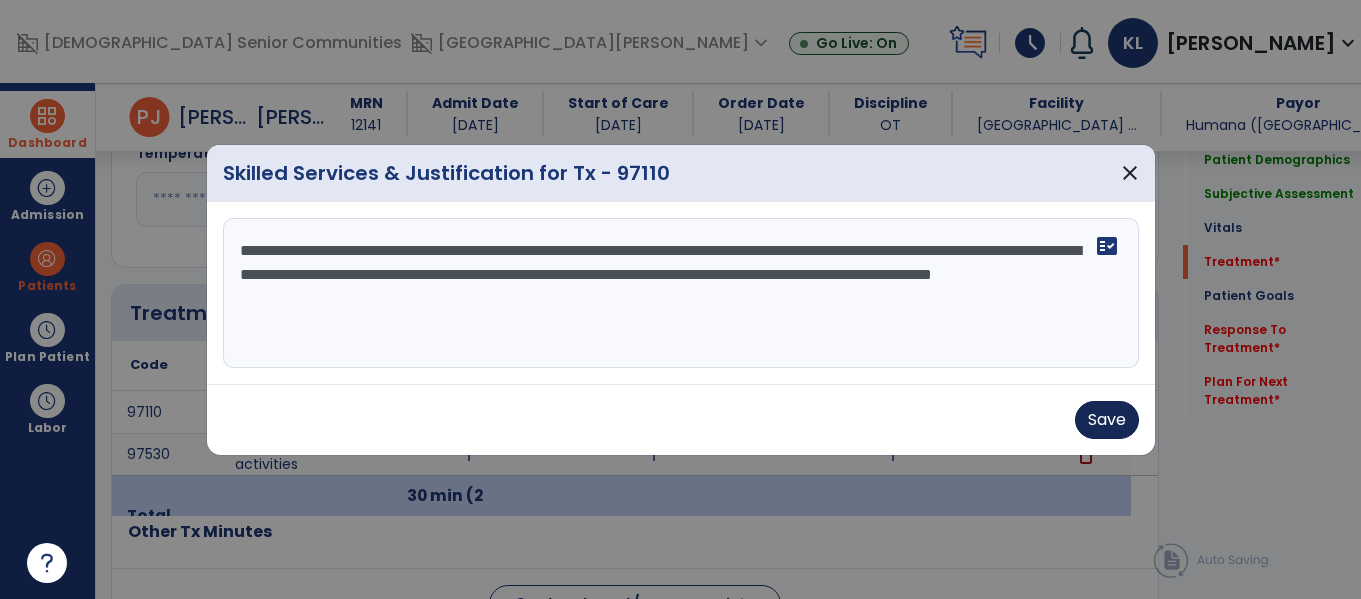 type on "**********" 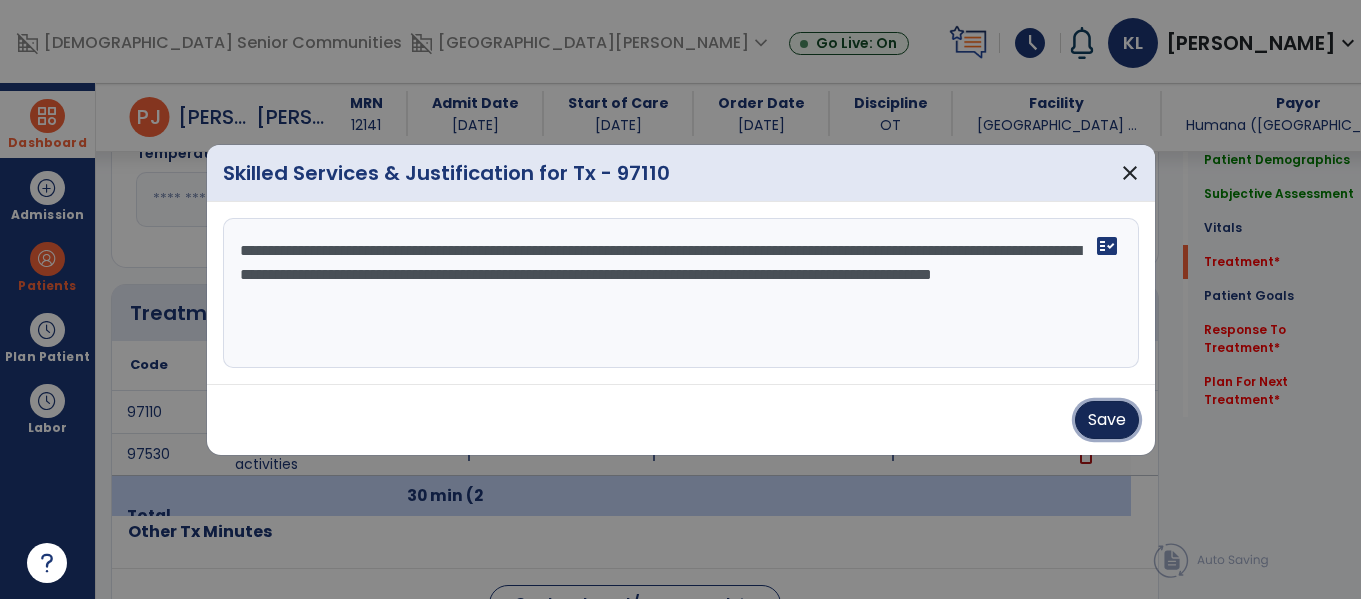click on "Save" at bounding box center (1107, 420) 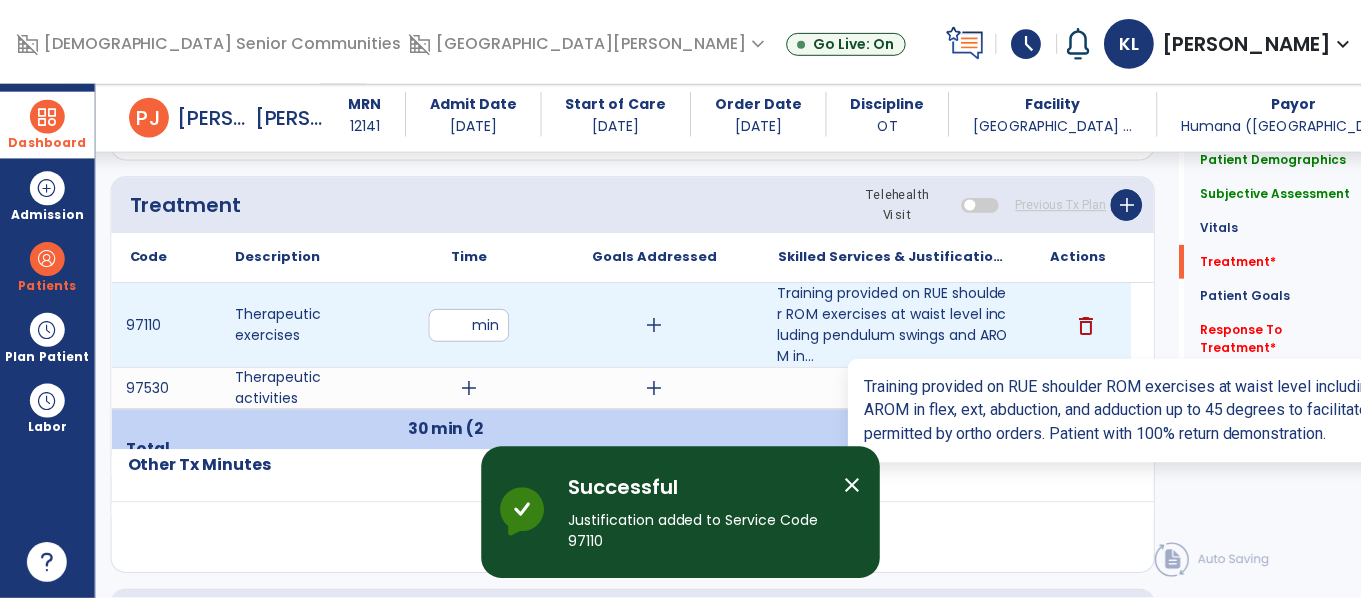 scroll, scrollTop: 1226, scrollLeft: 0, axis: vertical 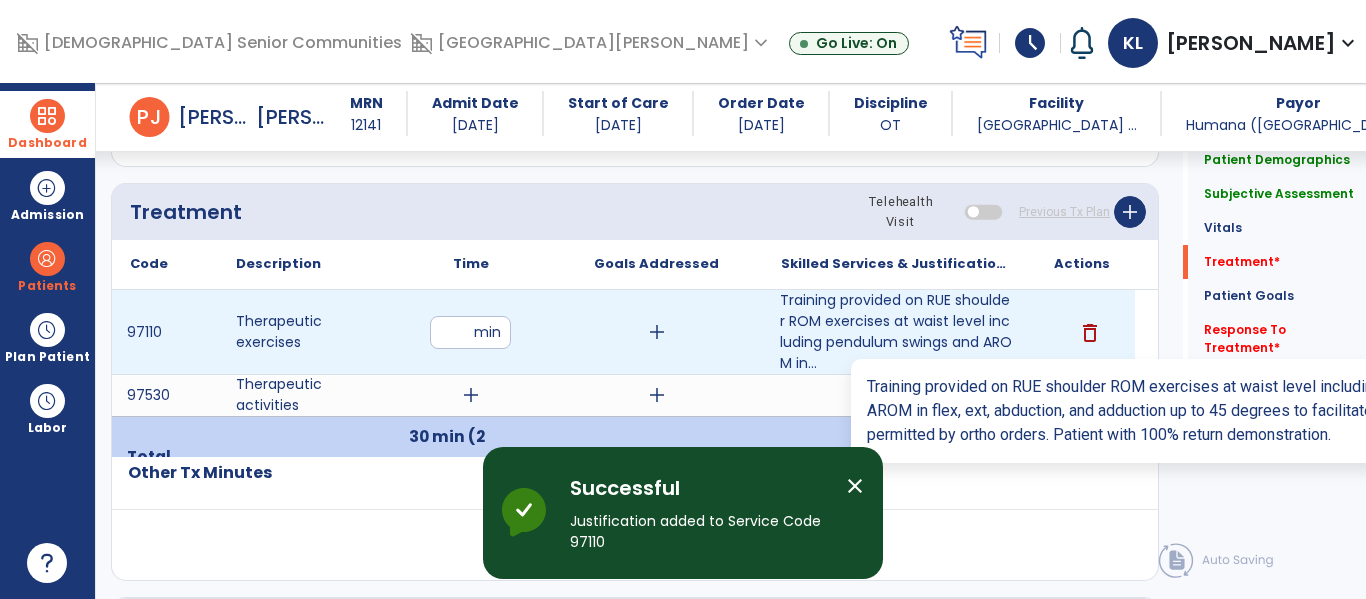 click on "add" at bounding box center (471, 395) 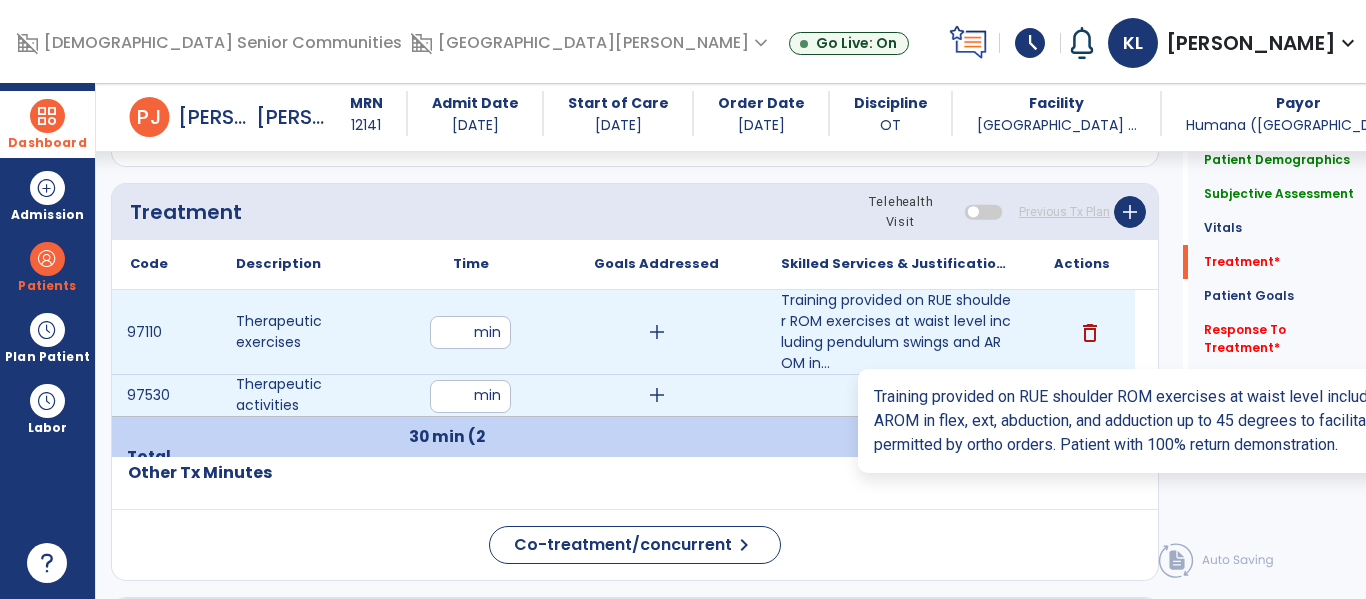 type on "**" 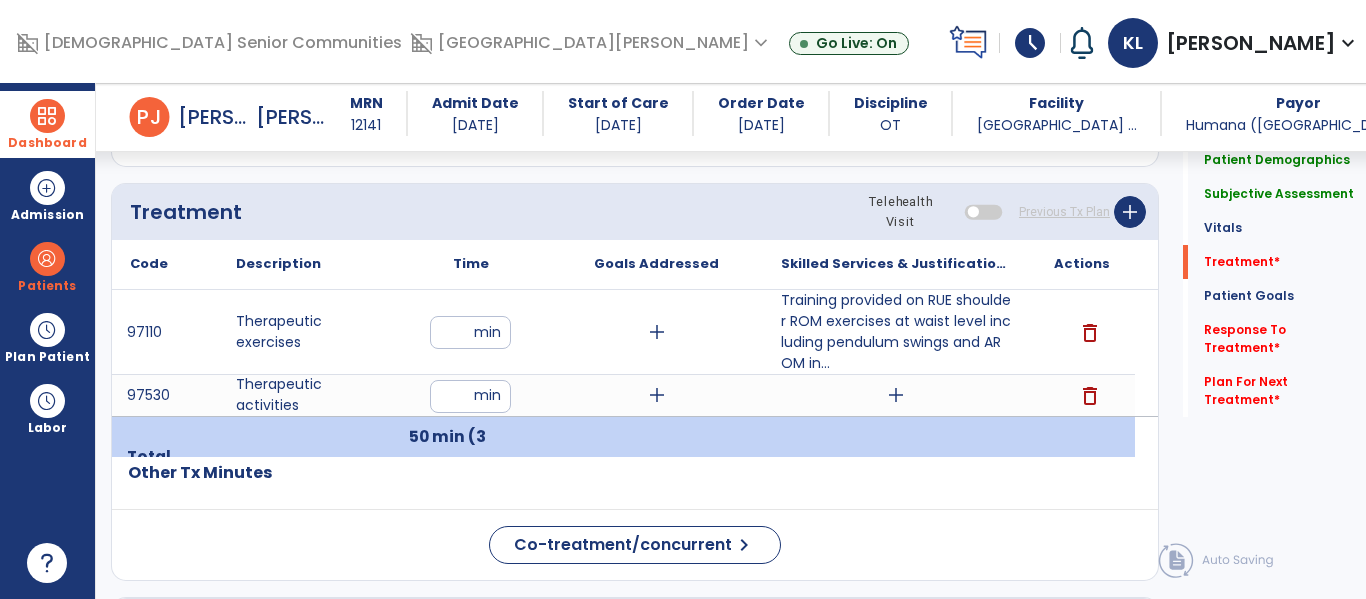 click on "add" at bounding box center [896, 395] 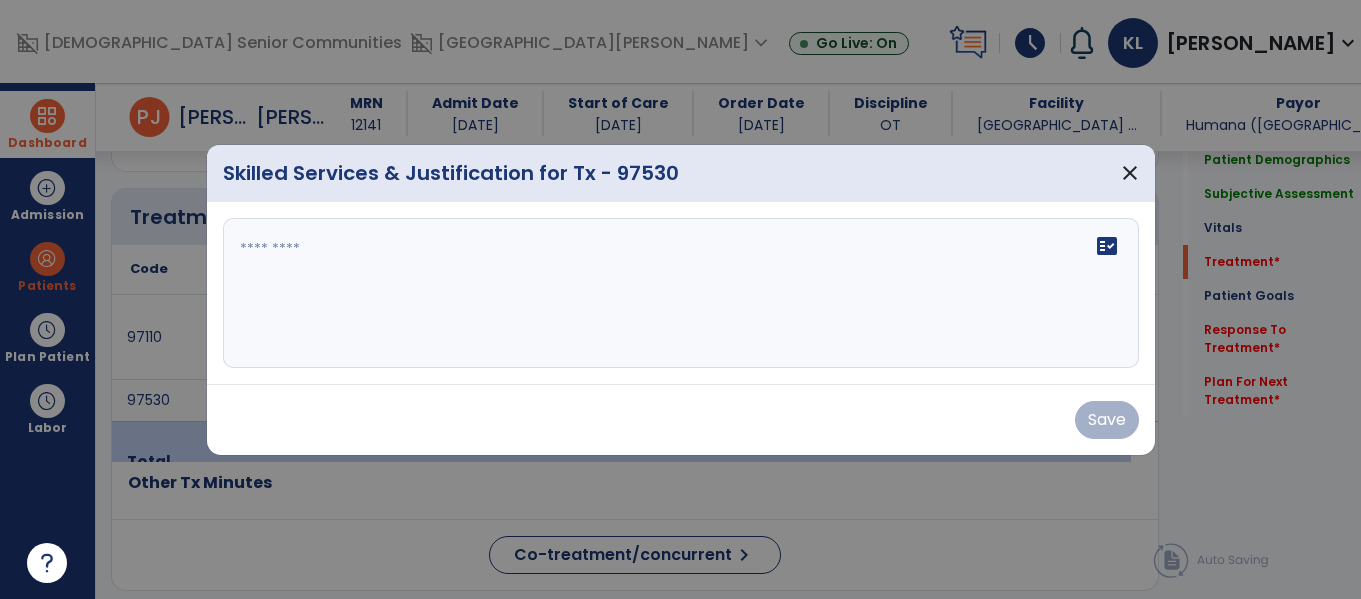 click on "fact_check" at bounding box center (681, 293) 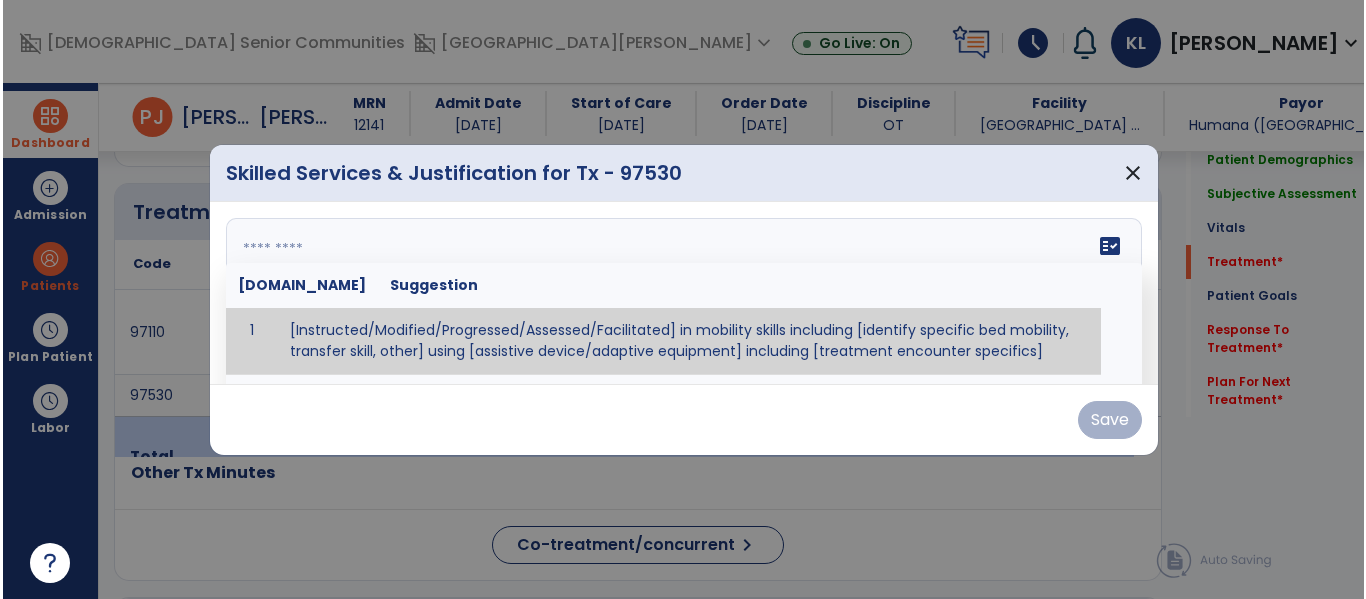 scroll, scrollTop: 1226, scrollLeft: 0, axis: vertical 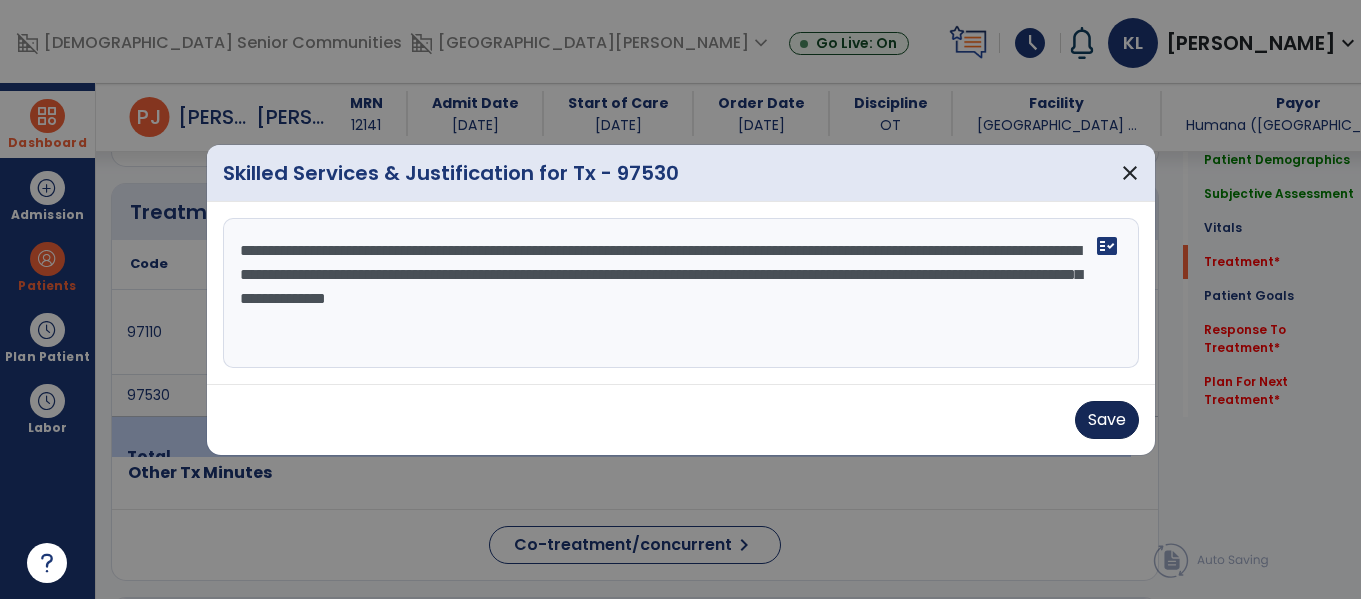 type on "**********" 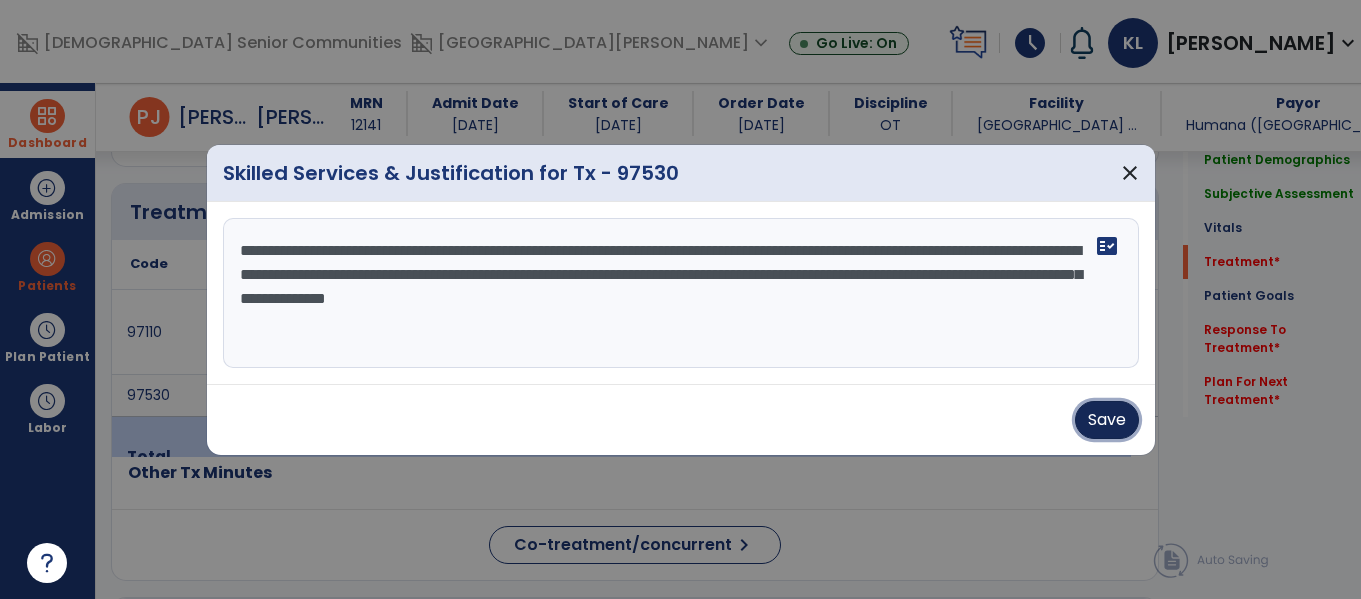 click on "Save" at bounding box center [1107, 420] 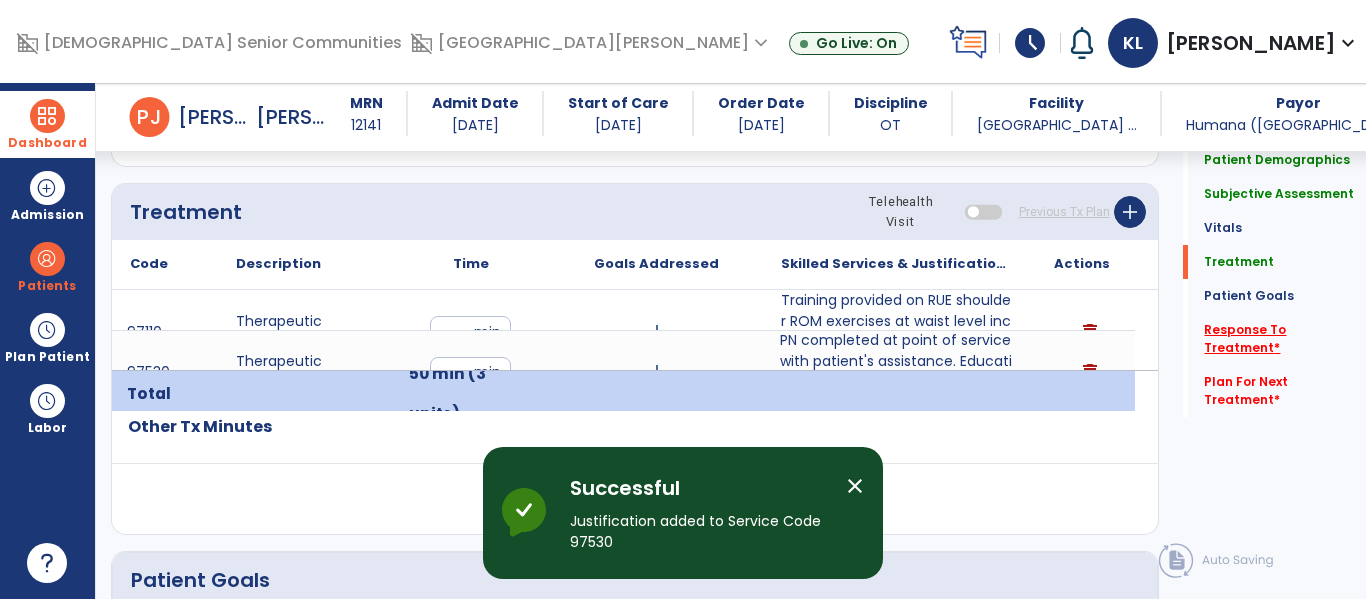 click on "Response To Treatment   *" 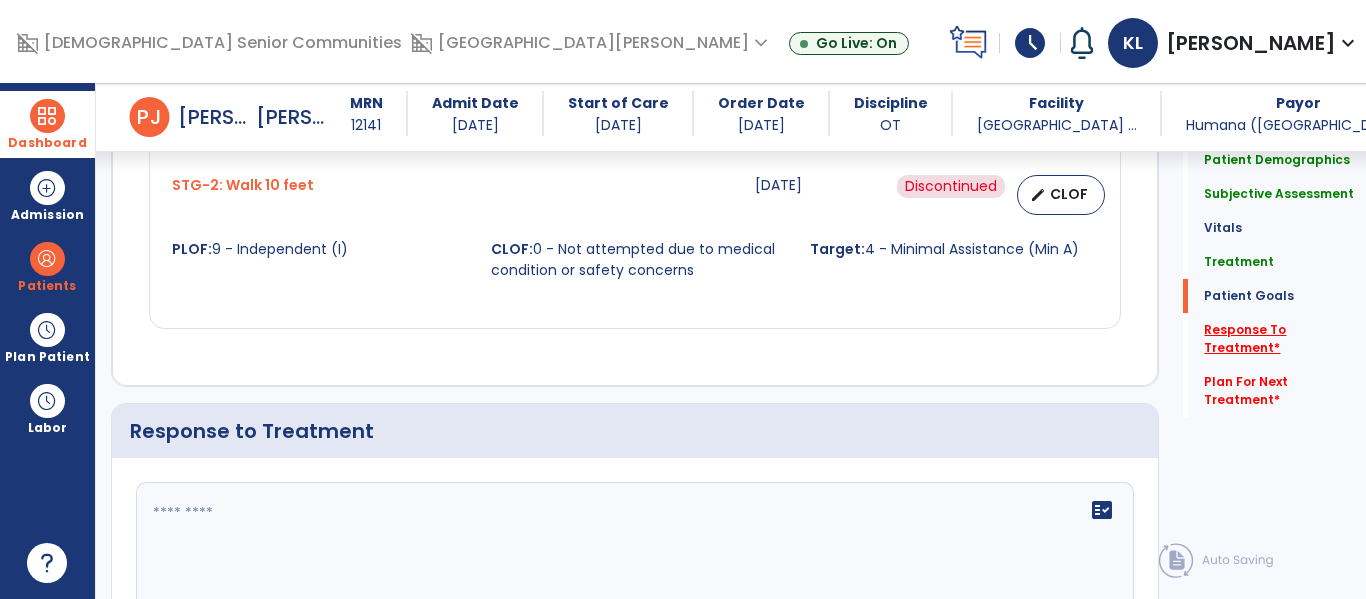 scroll, scrollTop: 3027, scrollLeft: 0, axis: vertical 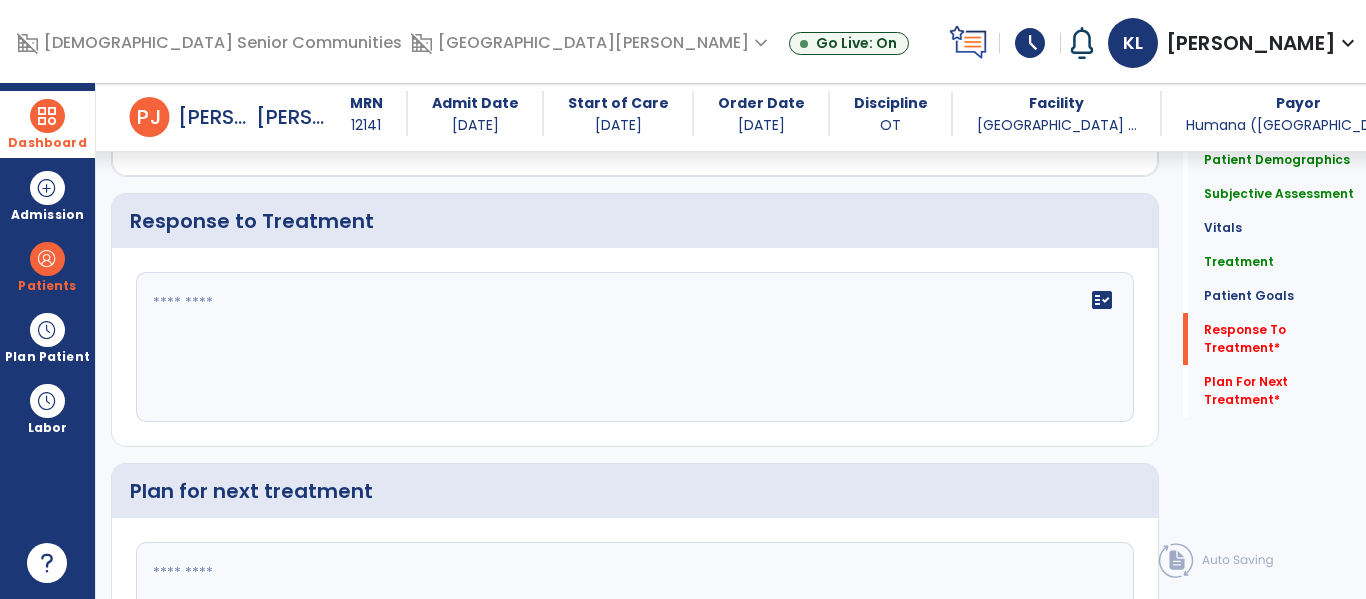 click on "fact_check" 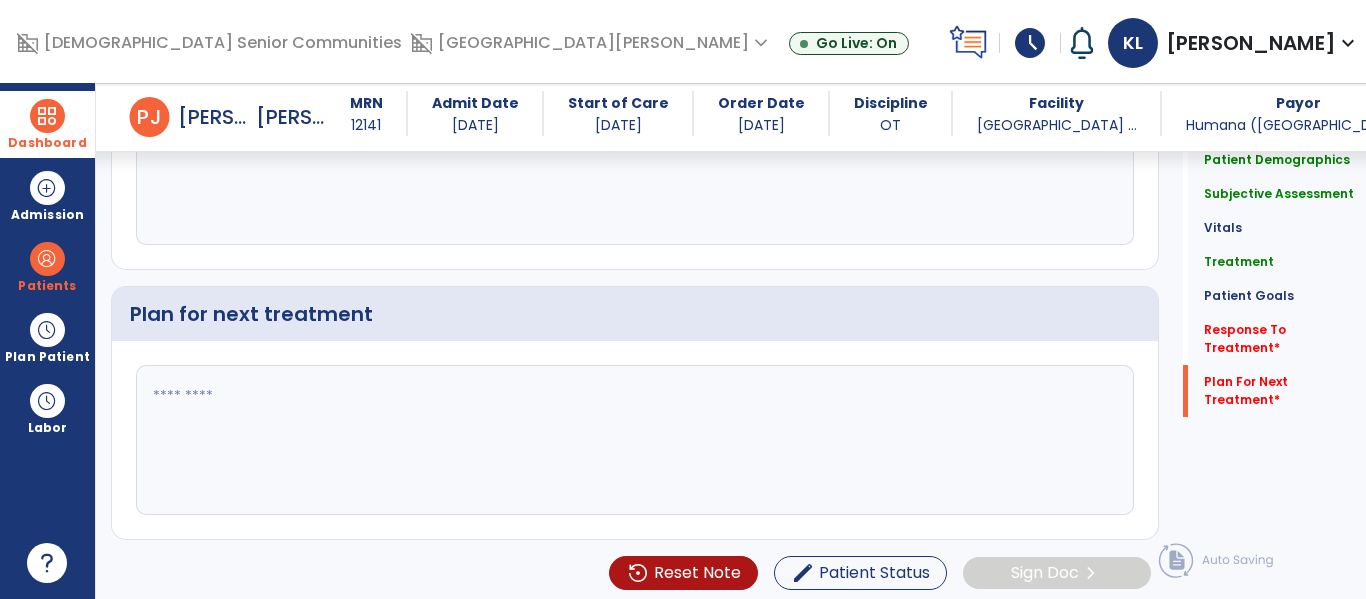 scroll, scrollTop: 3232, scrollLeft: 0, axis: vertical 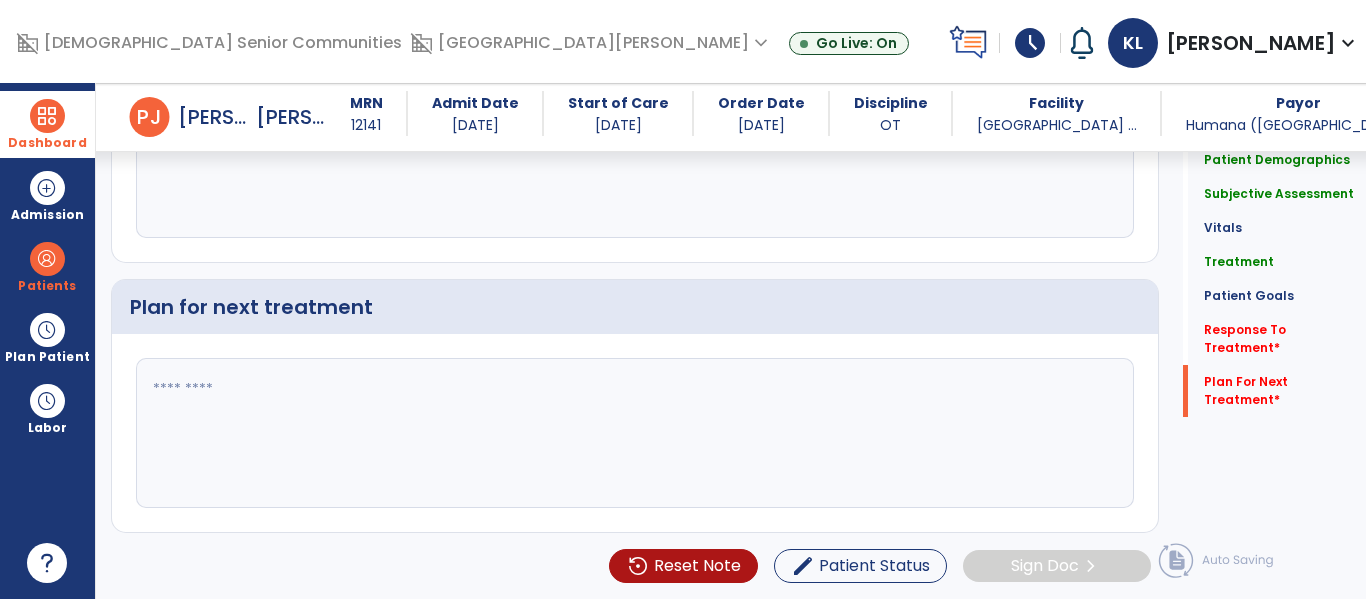 type on "**********" 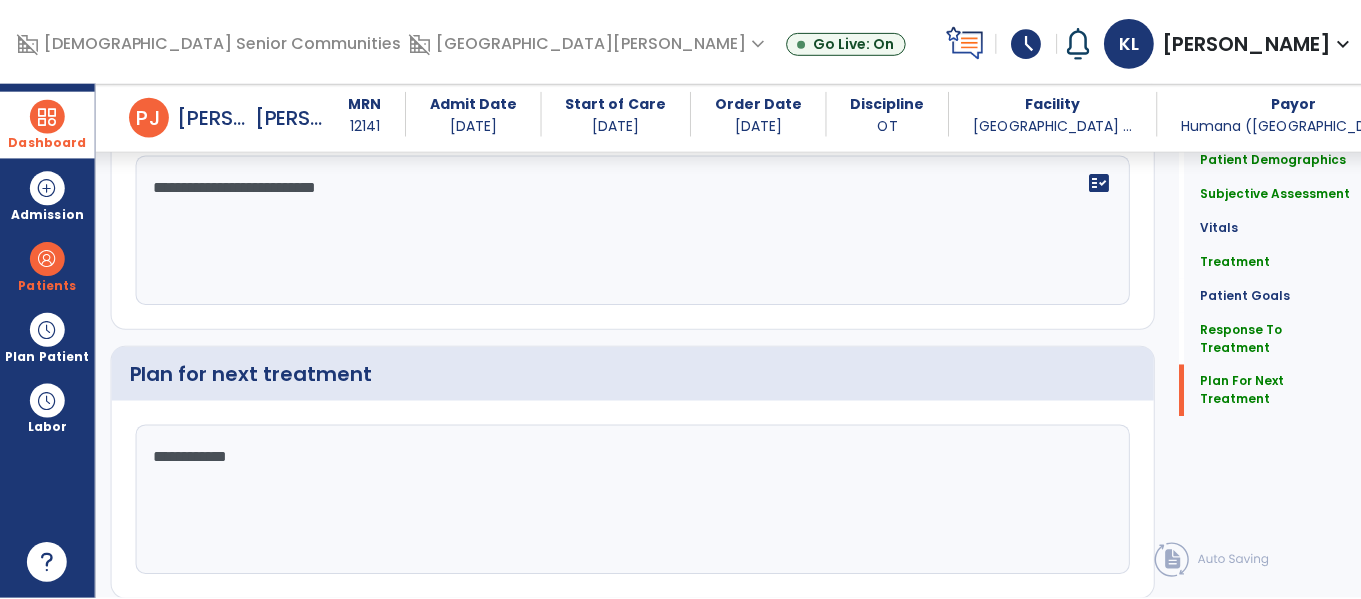 scroll, scrollTop: 3232, scrollLeft: 0, axis: vertical 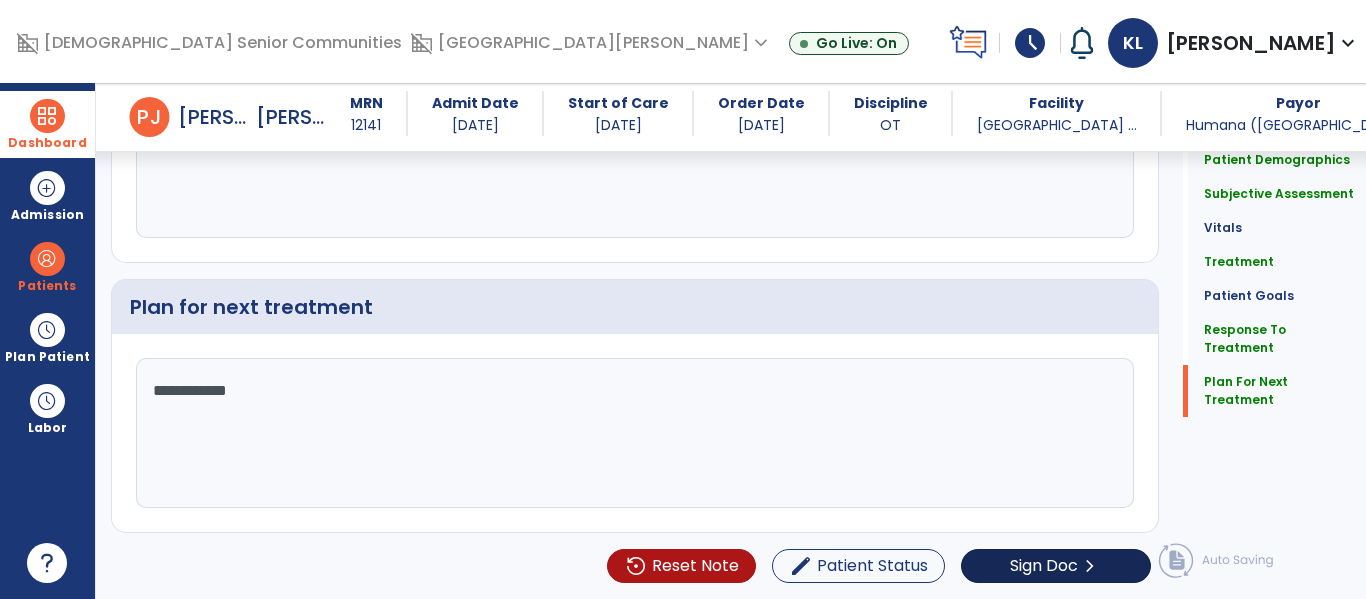 type on "**********" 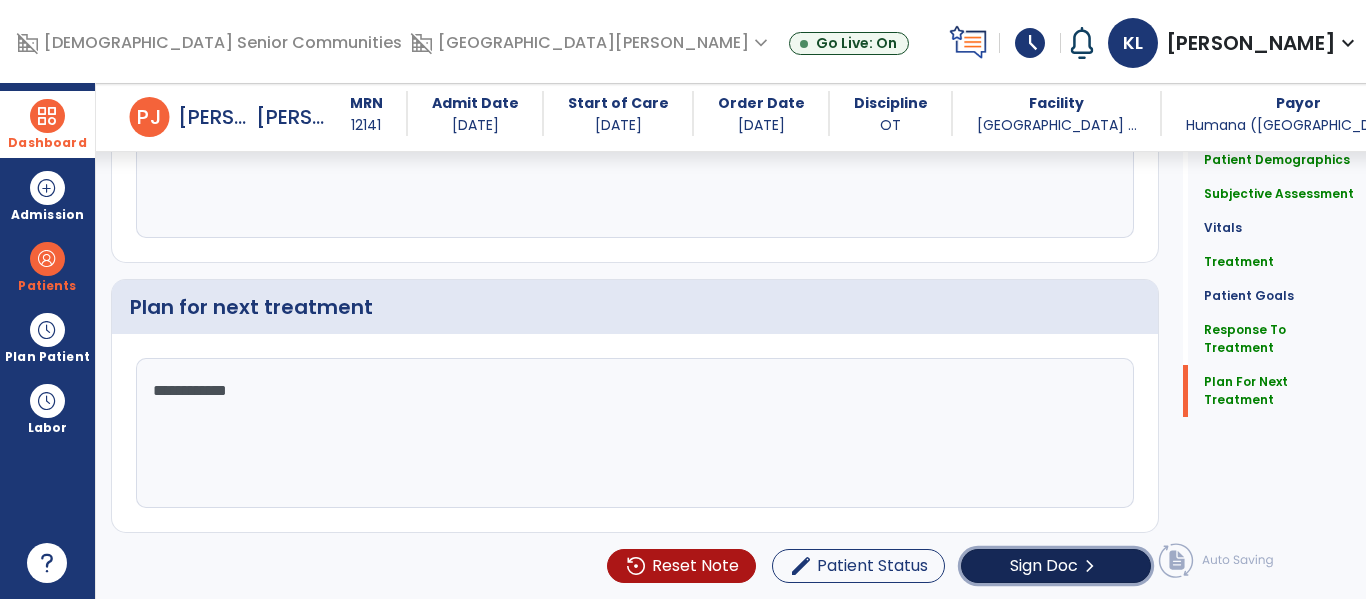 click on "Sign Doc" 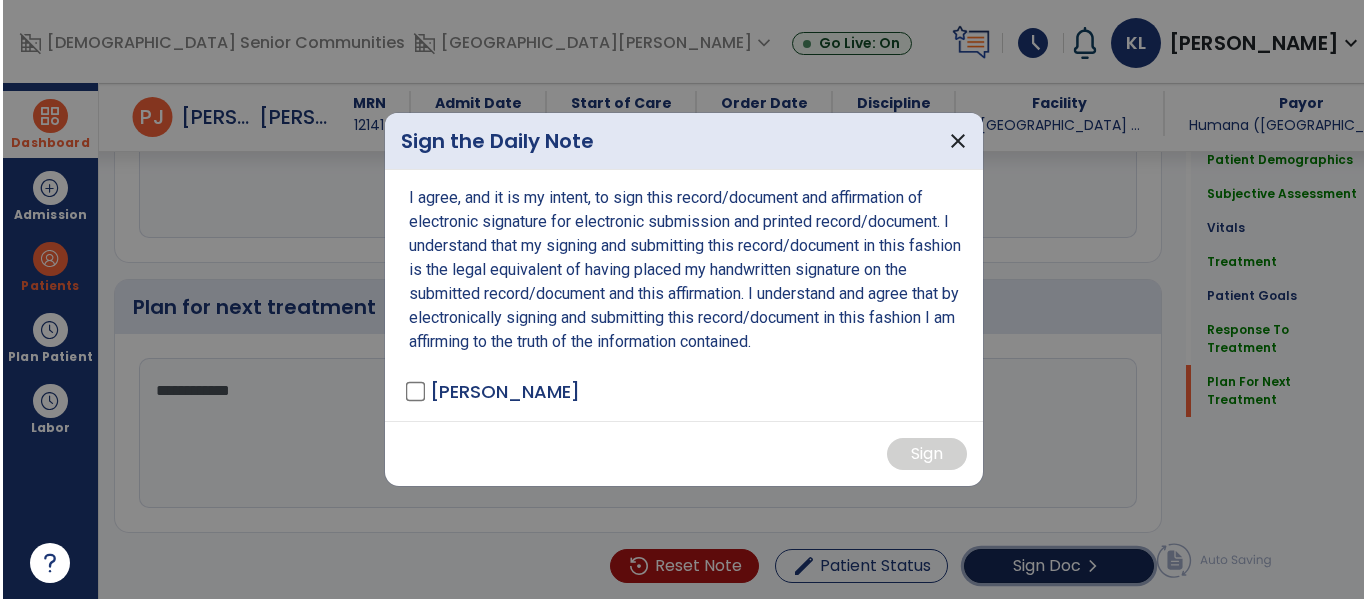 scroll, scrollTop: 3253, scrollLeft: 0, axis: vertical 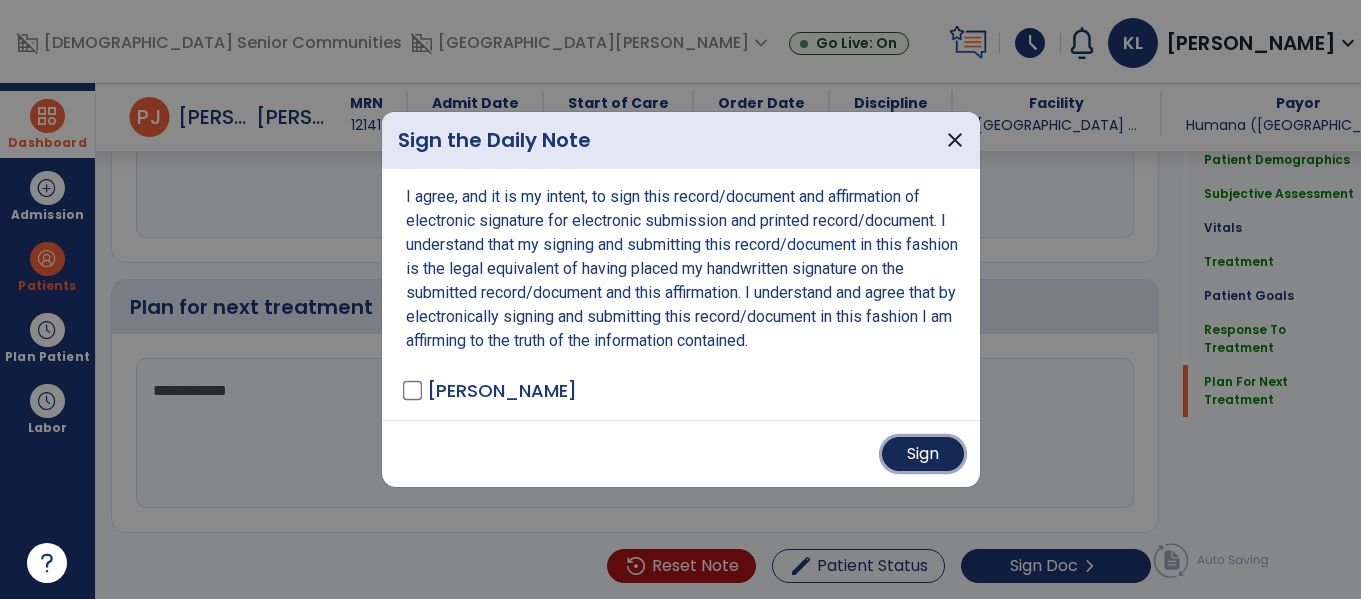 click on "Sign" at bounding box center (923, 454) 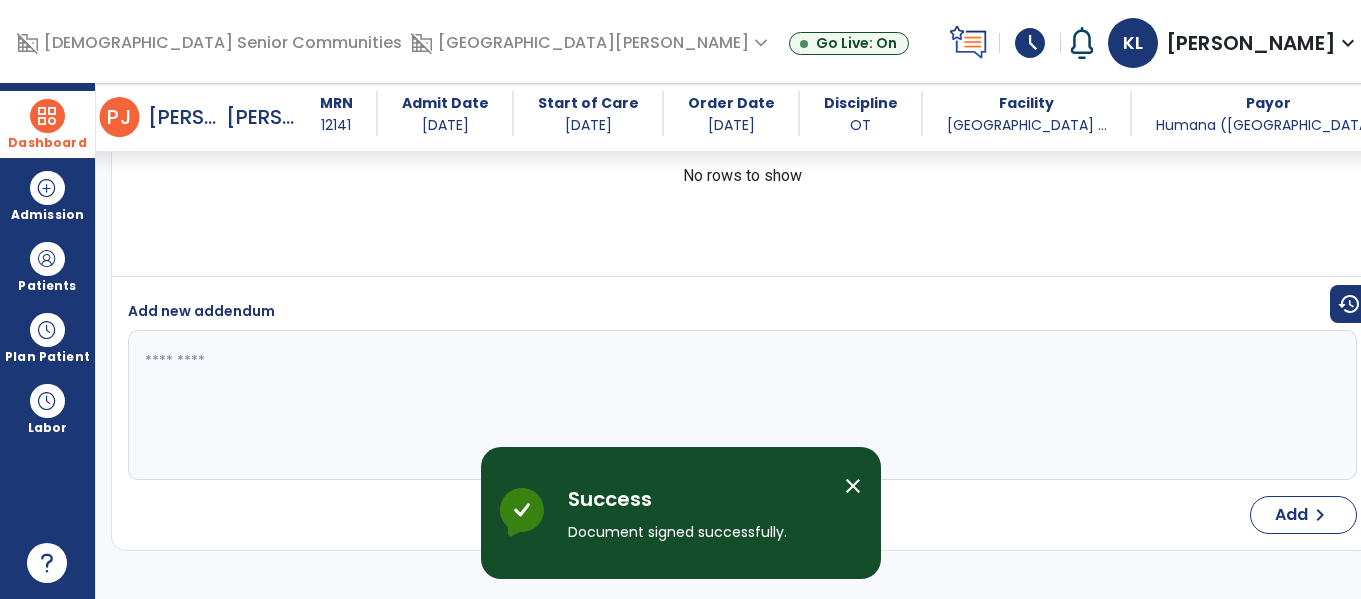 click at bounding box center (47, 116) 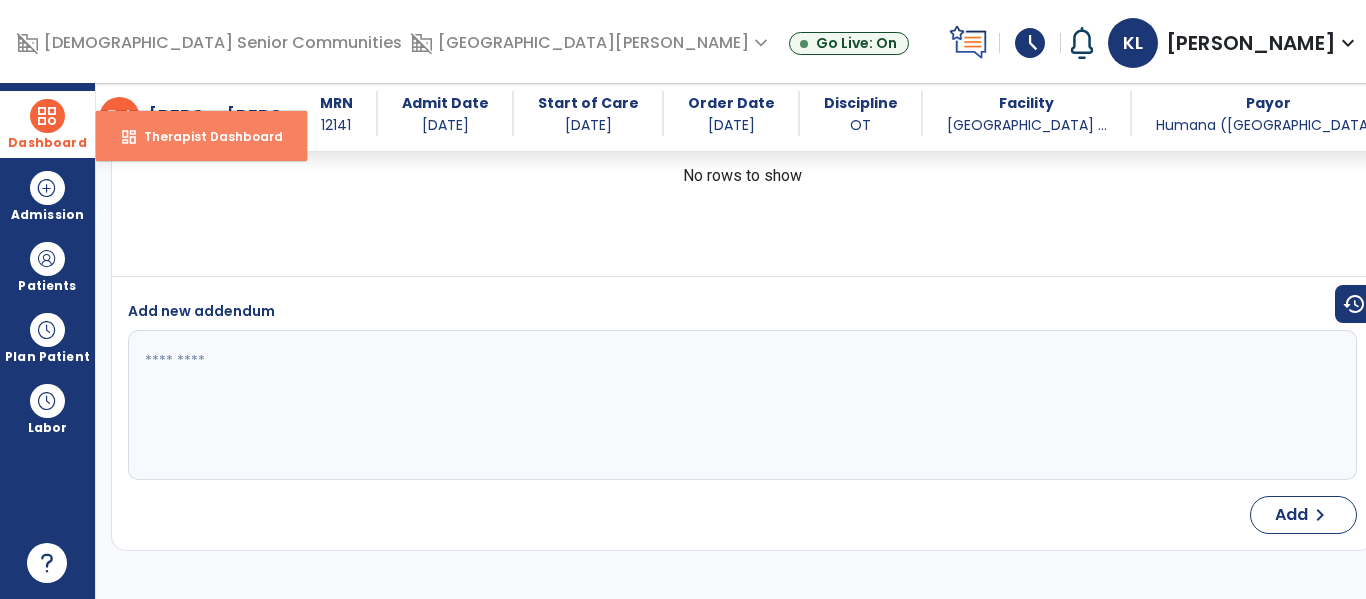 click on "dashboard  Therapist Dashboard" at bounding box center (201, 136) 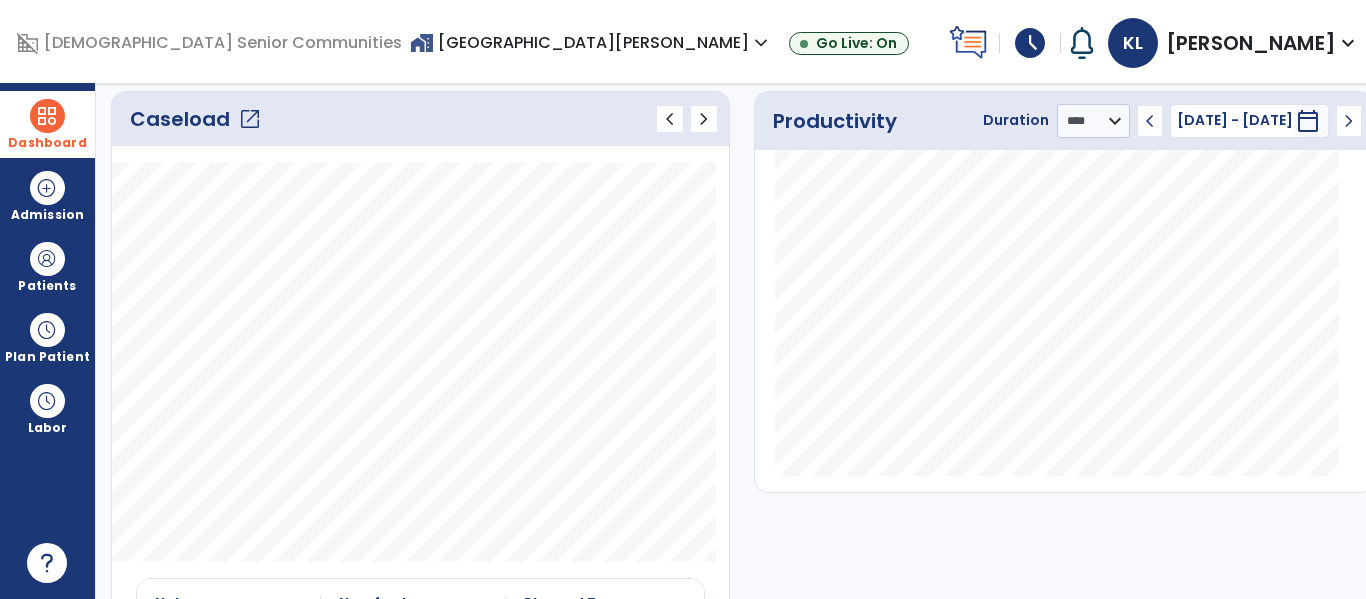 scroll, scrollTop: 0, scrollLeft: 0, axis: both 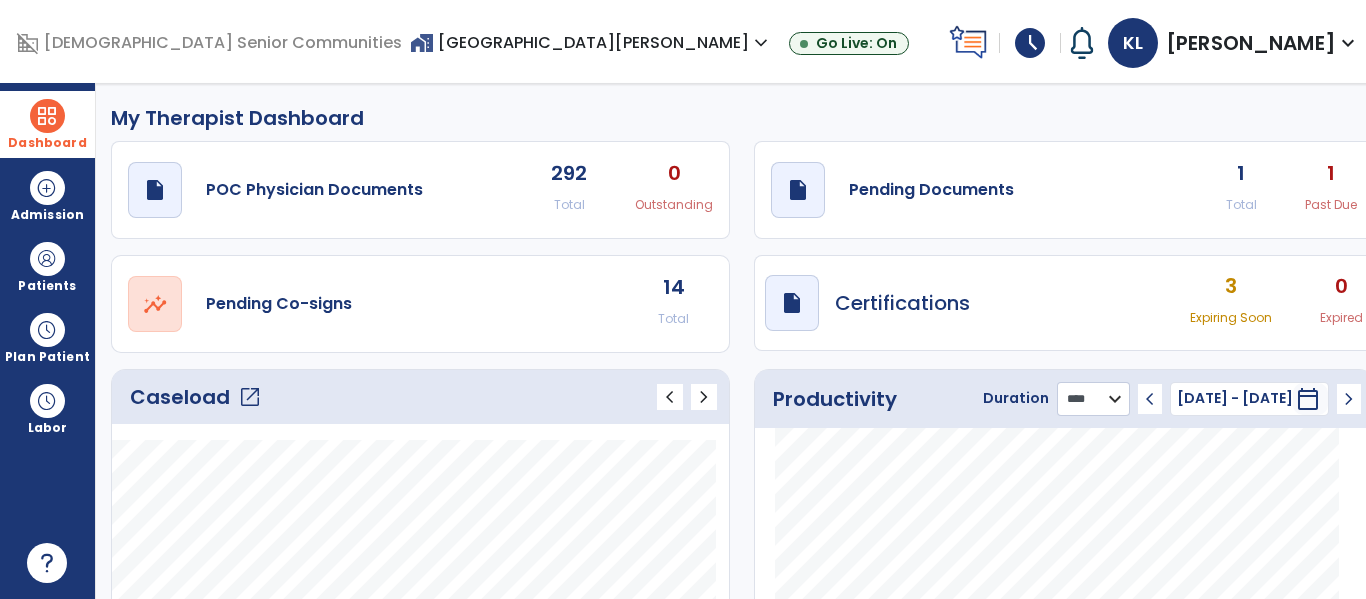 click on "******** **** ***" 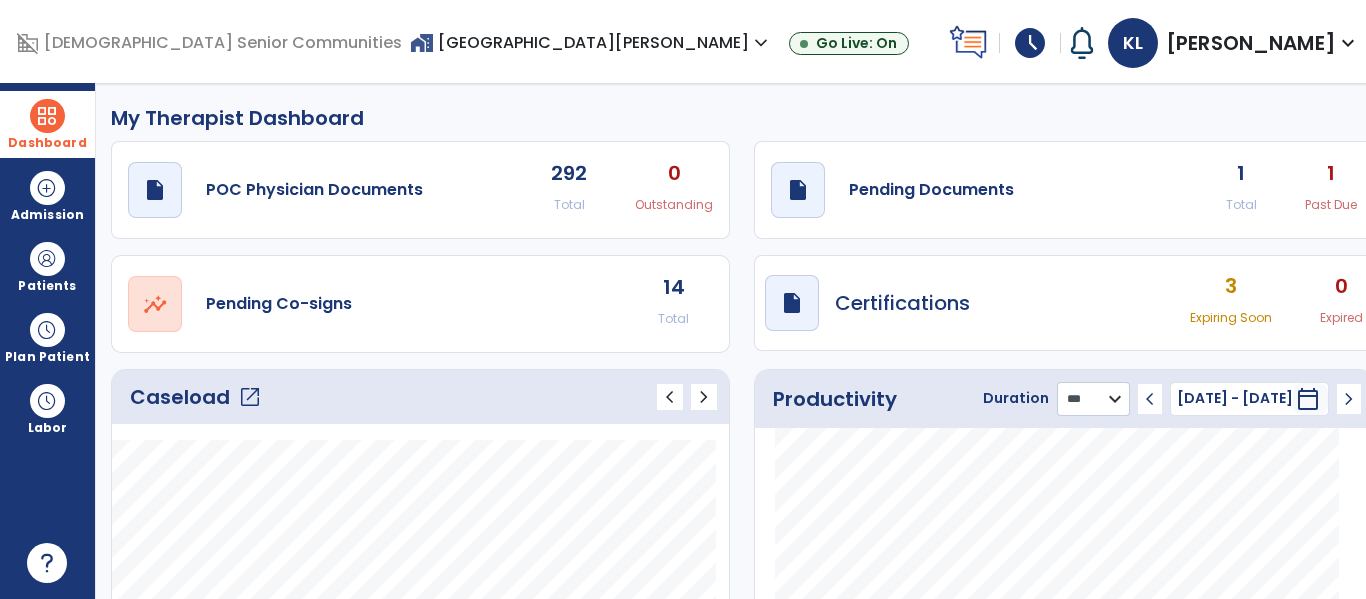 click on "******** **** ***" 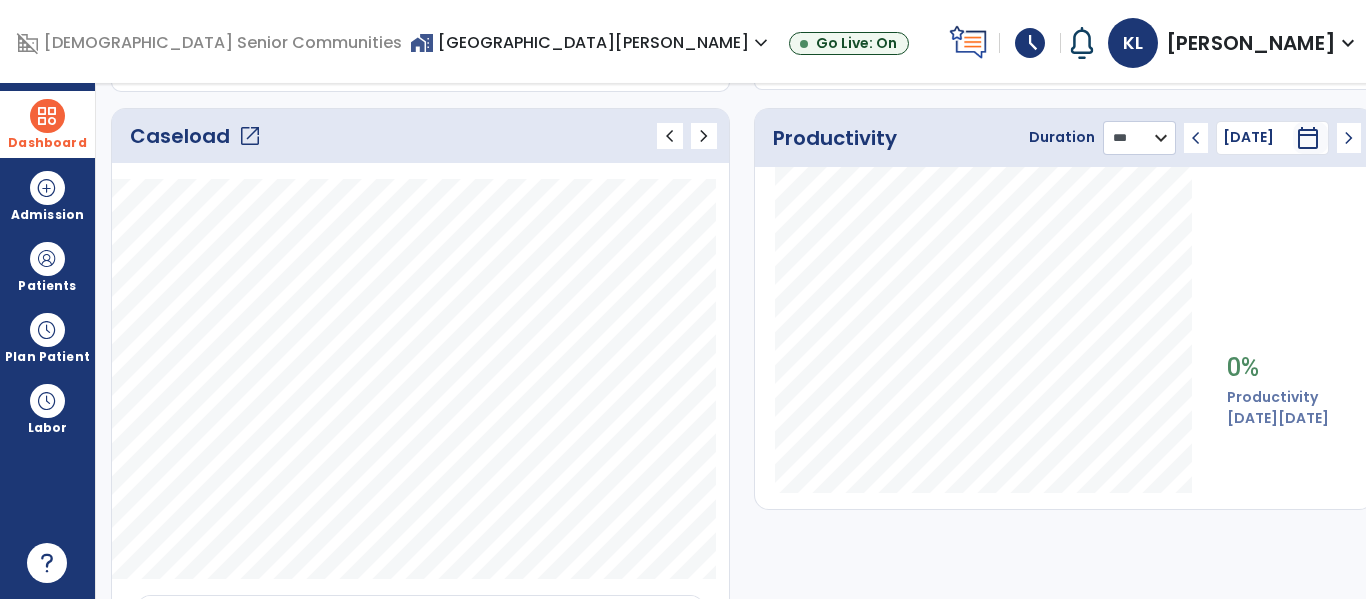 scroll, scrollTop: 266, scrollLeft: 0, axis: vertical 